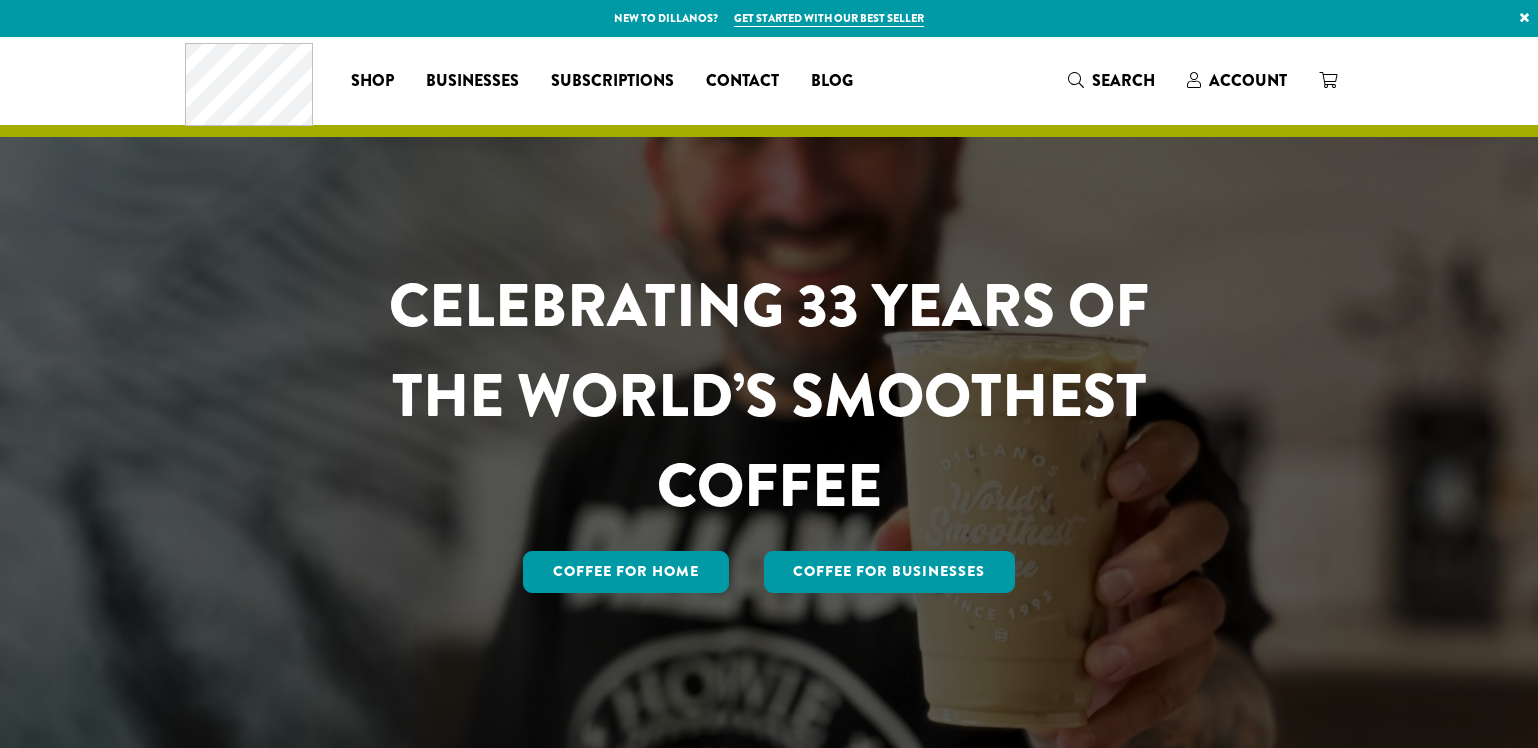 scroll, scrollTop: 0, scrollLeft: 0, axis: both 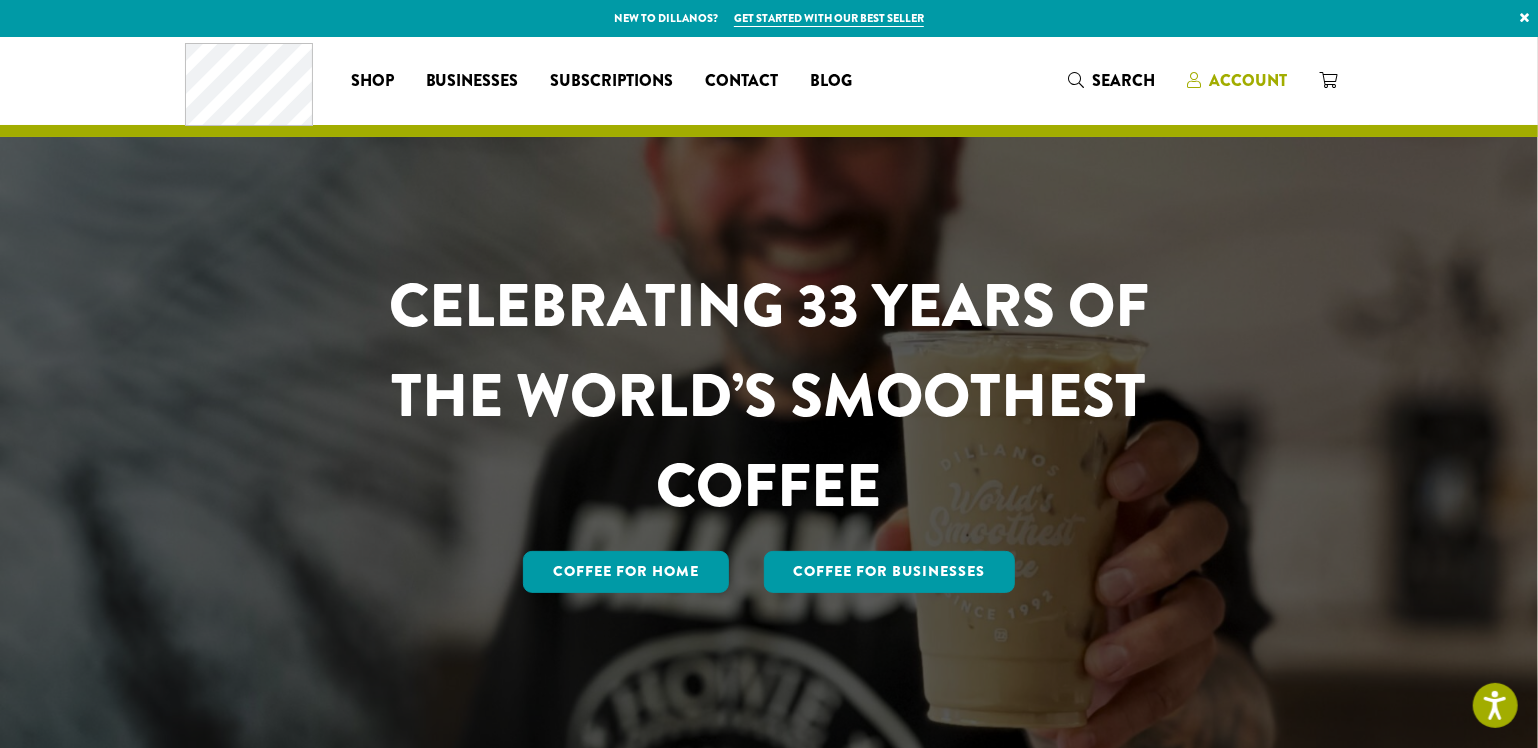 click on "Account" at bounding box center [1248, 80] 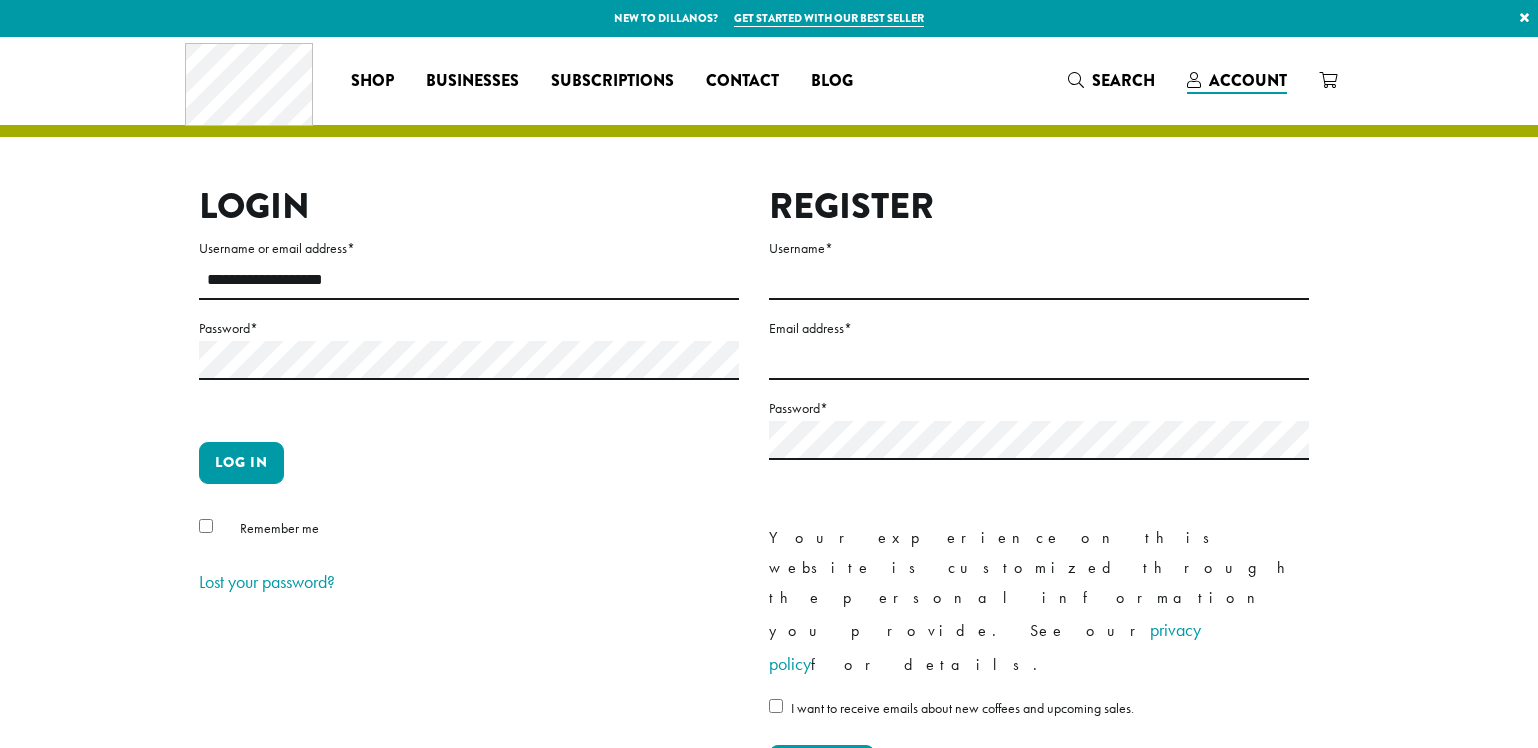 scroll, scrollTop: 0, scrollLeft: 0, axis: both 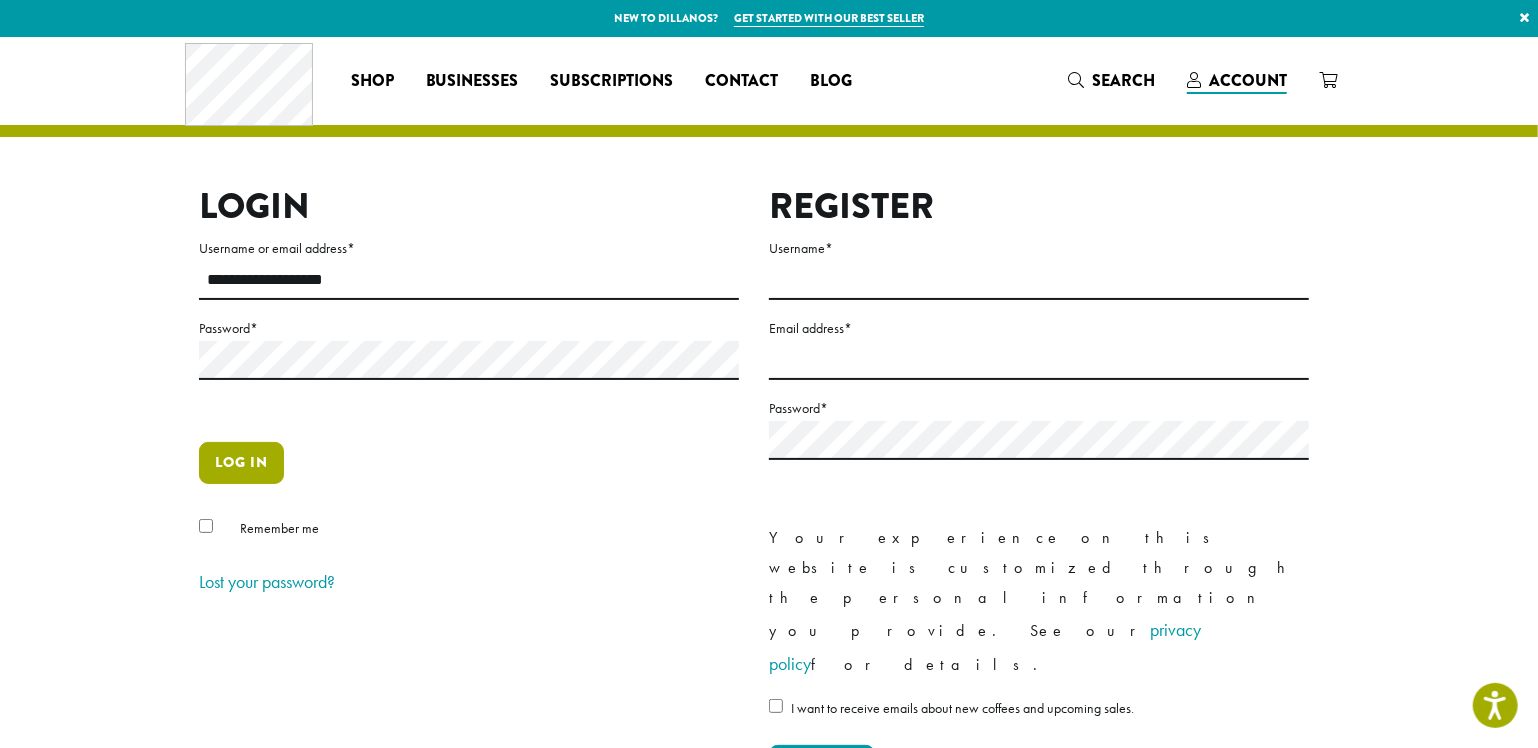 click on "Log in" at bounding box center (241, 463) 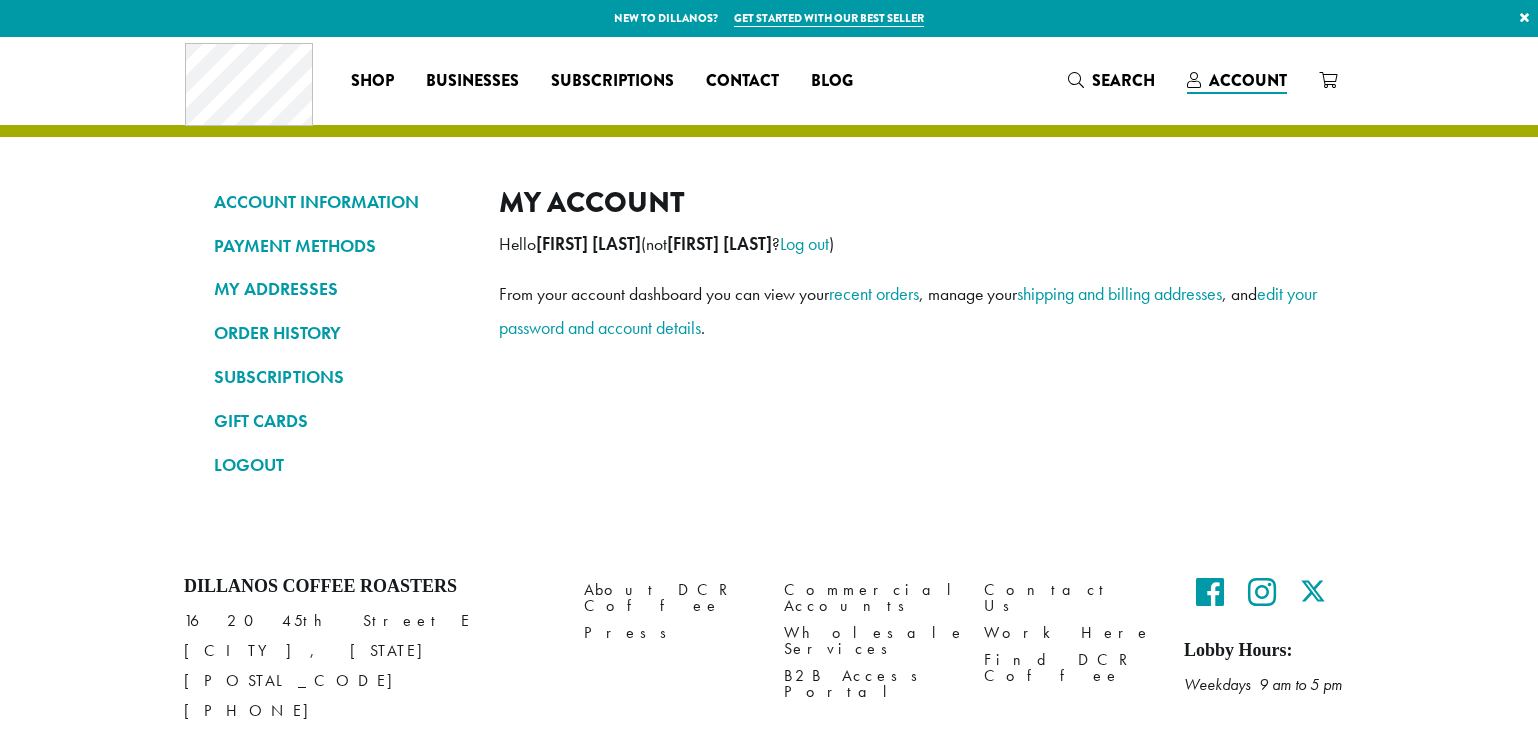 scroll, scrollTop: 0, scrollLeft: 0, axis: both 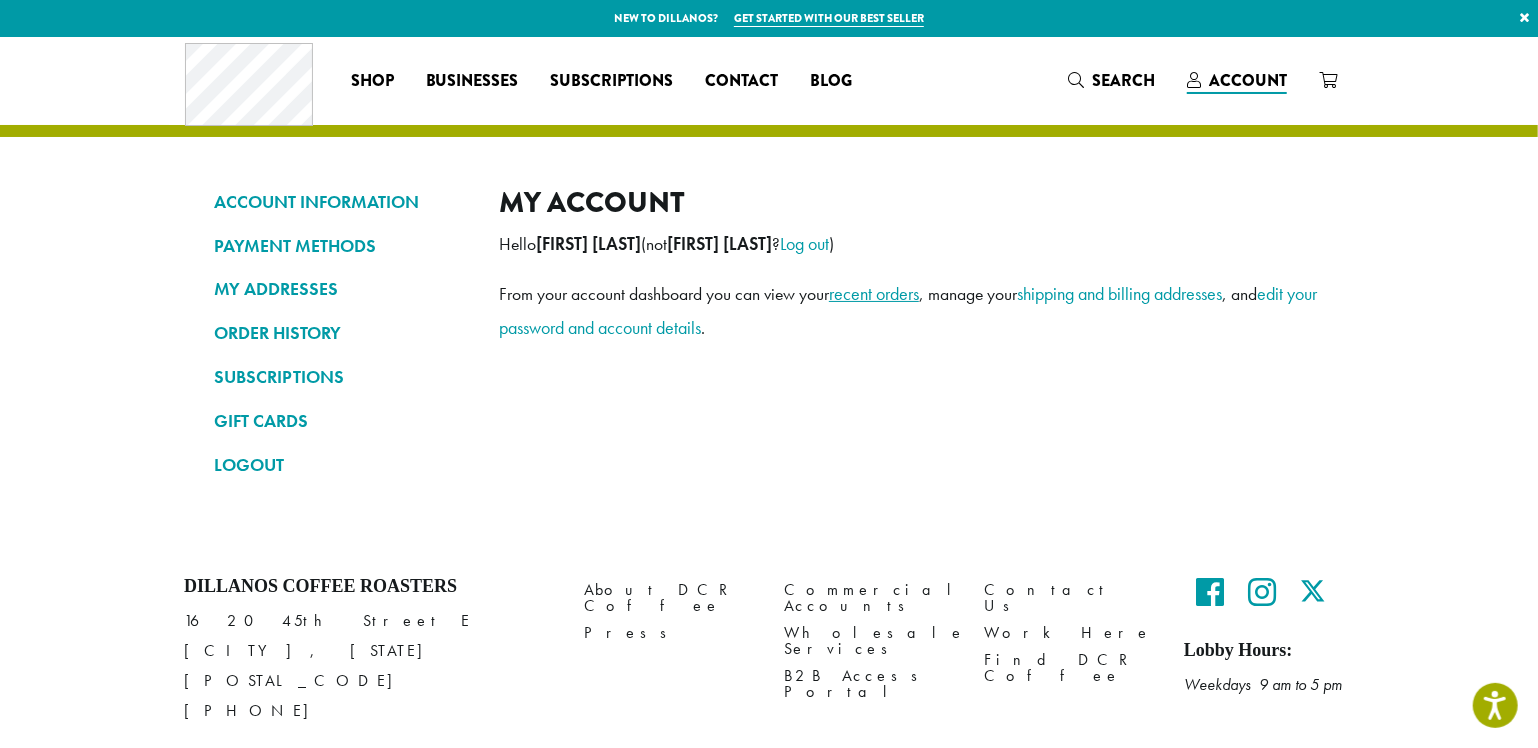 click on "recent orders" at bounding box center [874, 293] 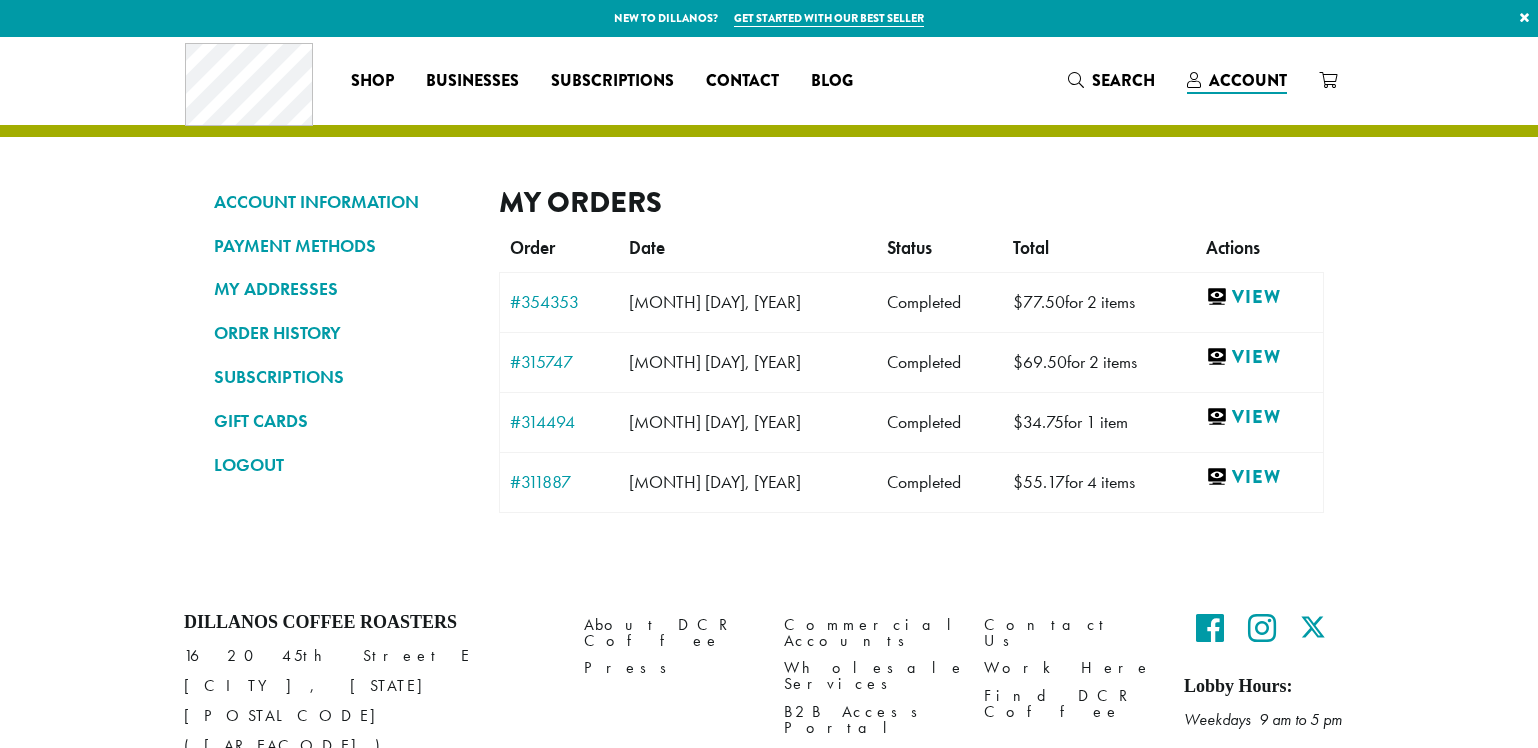 scroll, scrollTop: 0, scrollLeft: 0, axis: both 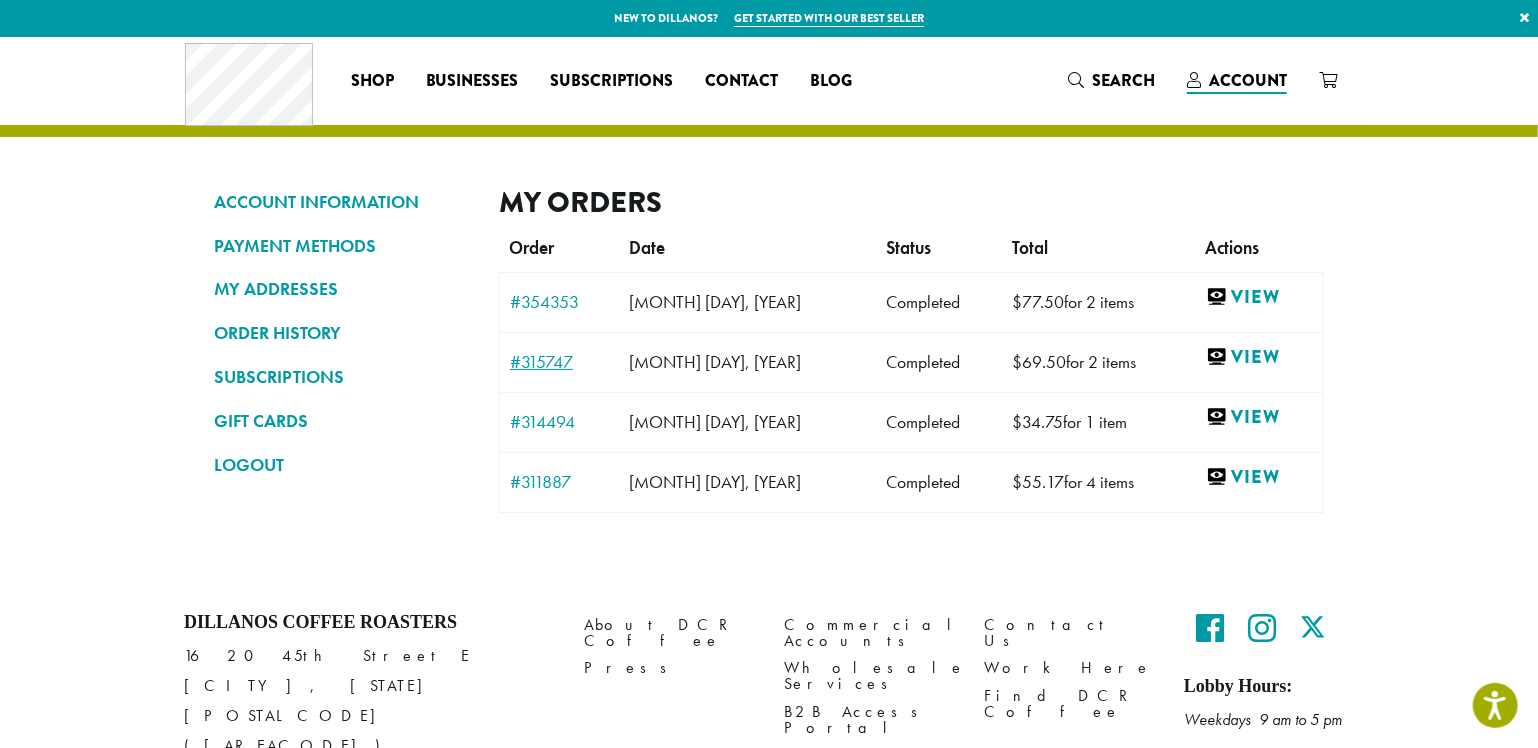 click on "#315747" at bounding box center [559, 362] 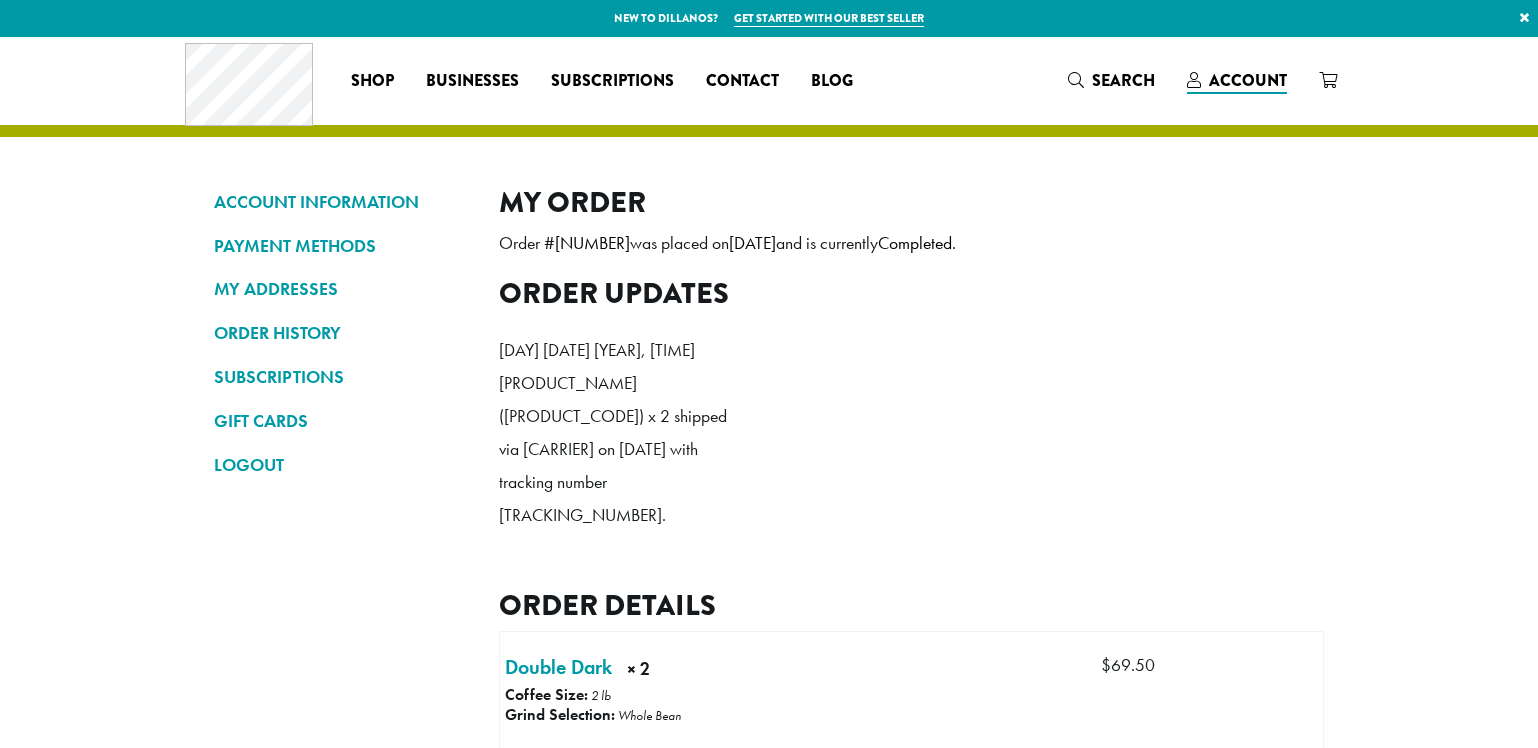 scroll, scrollTop: 0, scrollLeft: 0, axis: both 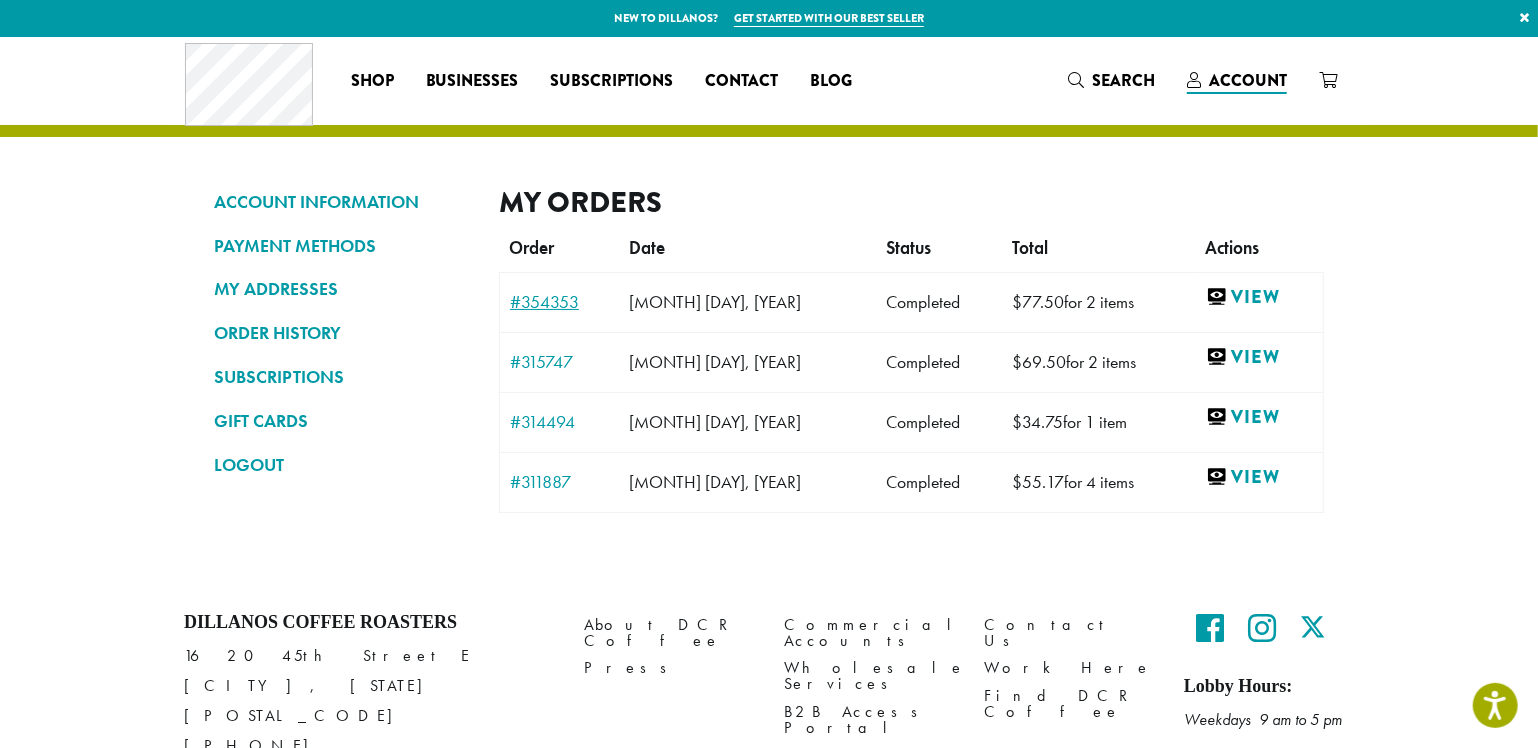click on "#354353" at bounding box center [559, 302] 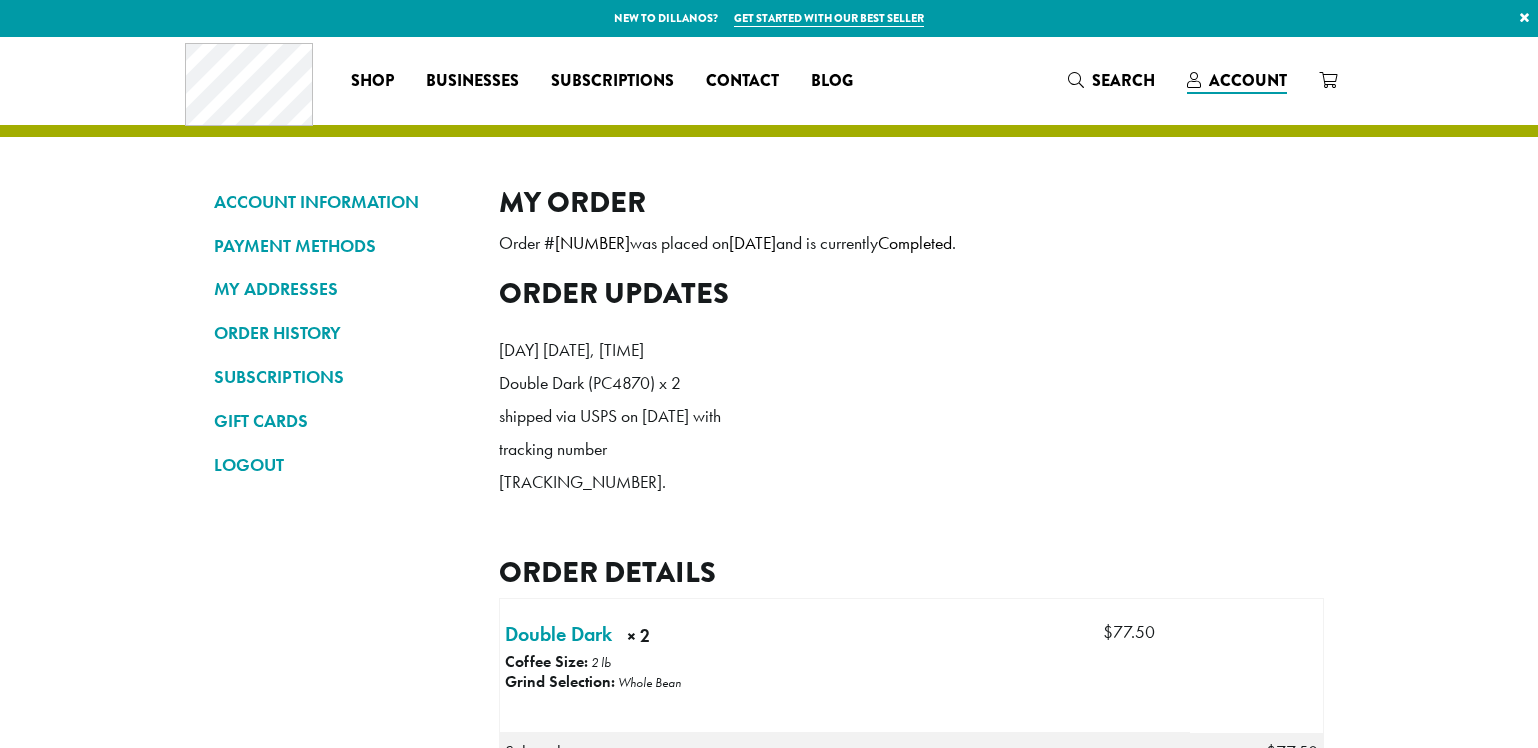 scroll, scrollTop: 0, scrollLeft: 0, axis: both 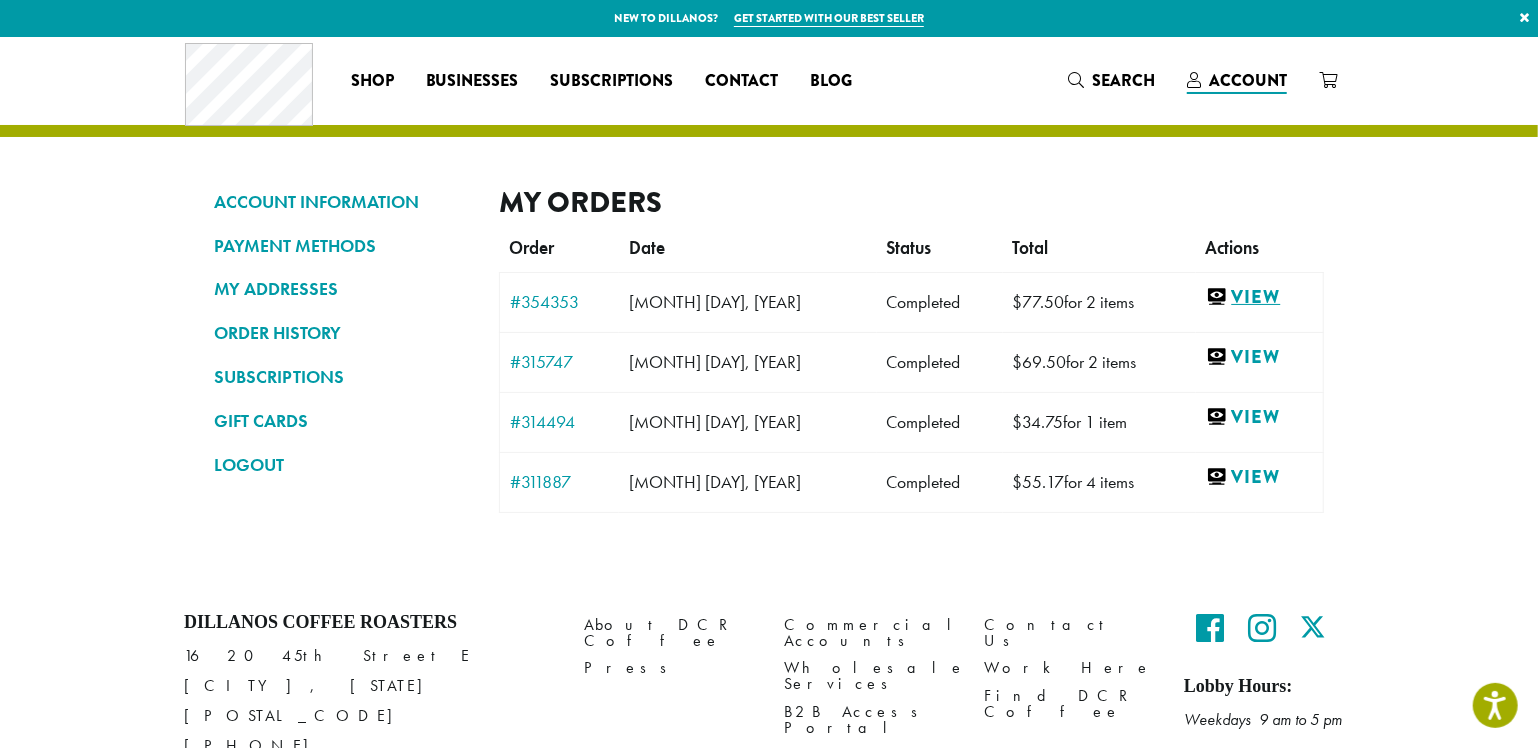click on "View" at bounding box center (1260, 297) 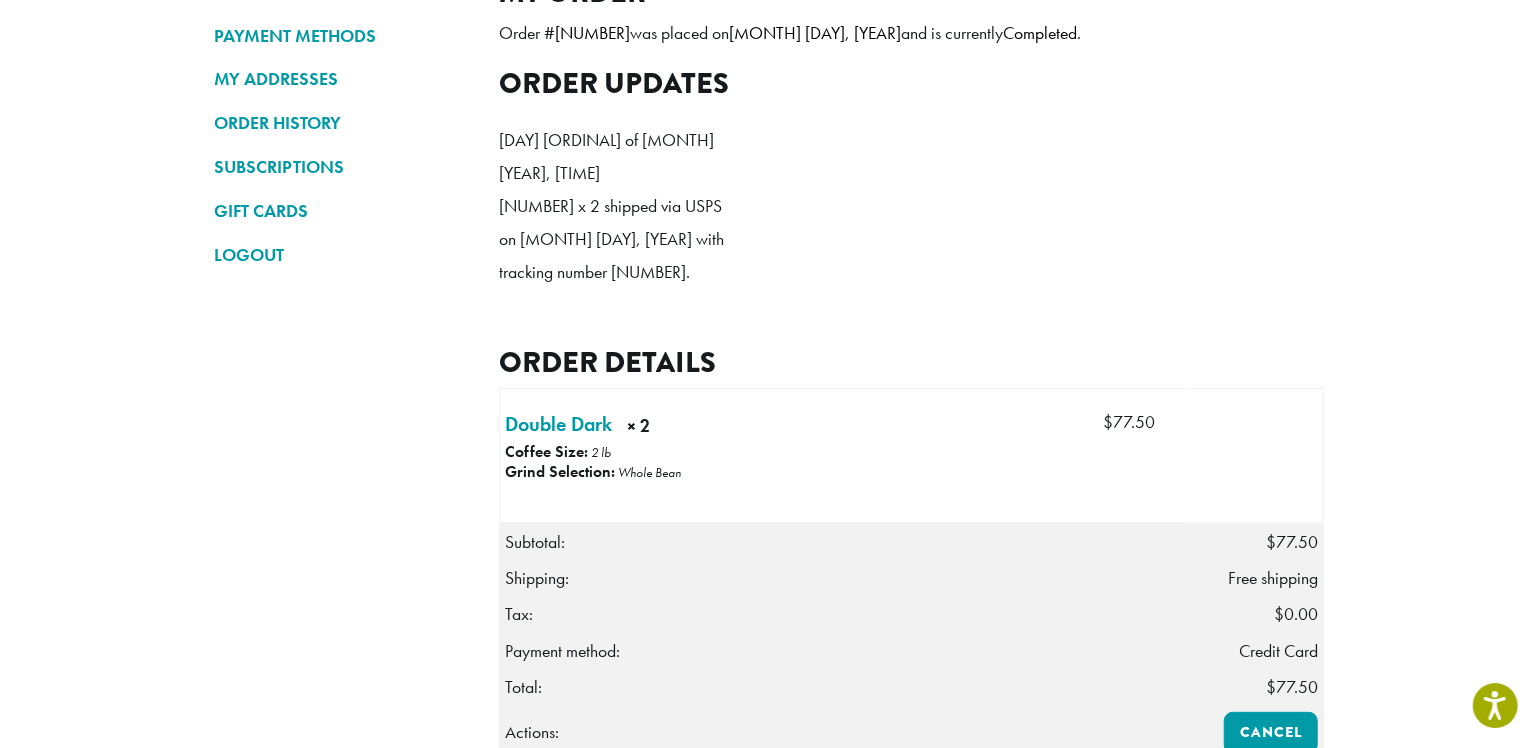 scroll, scrollTop: 280, scrollLeft: 0, axis: vertical 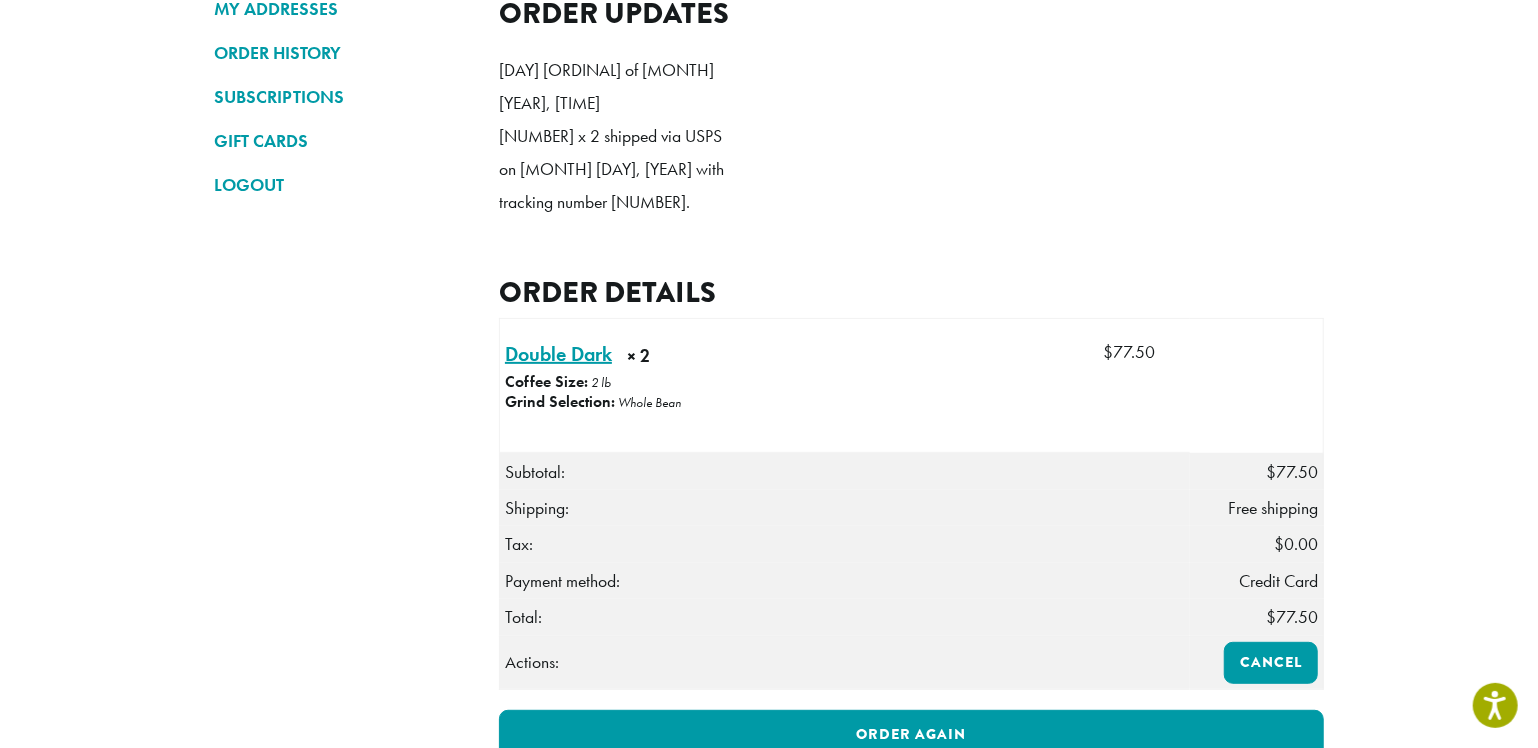 click on "Double Dark  × 2" at bounding box center [558, 354] 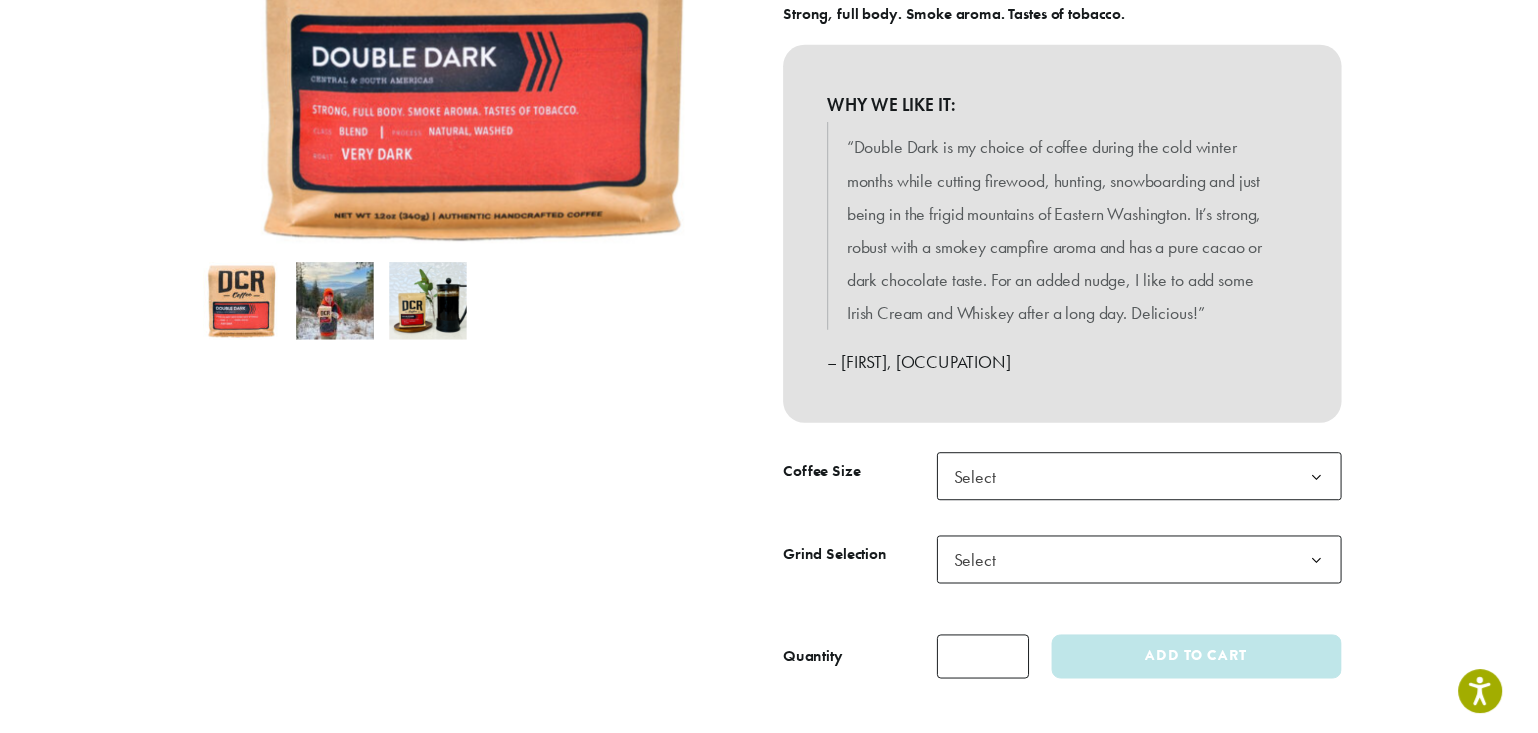 scroll, scrollTop: 490, scrollLeft: 0, axis: vertical 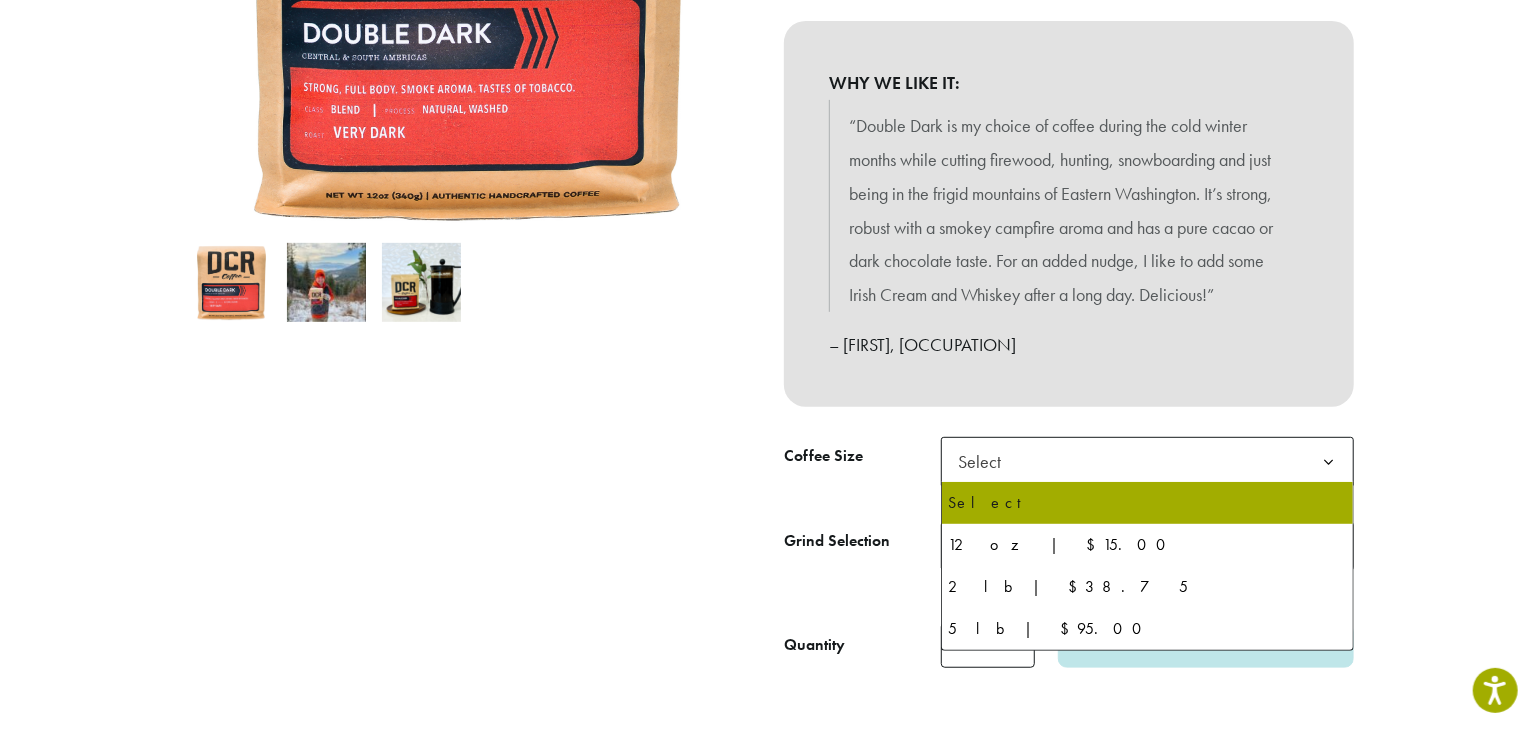 click 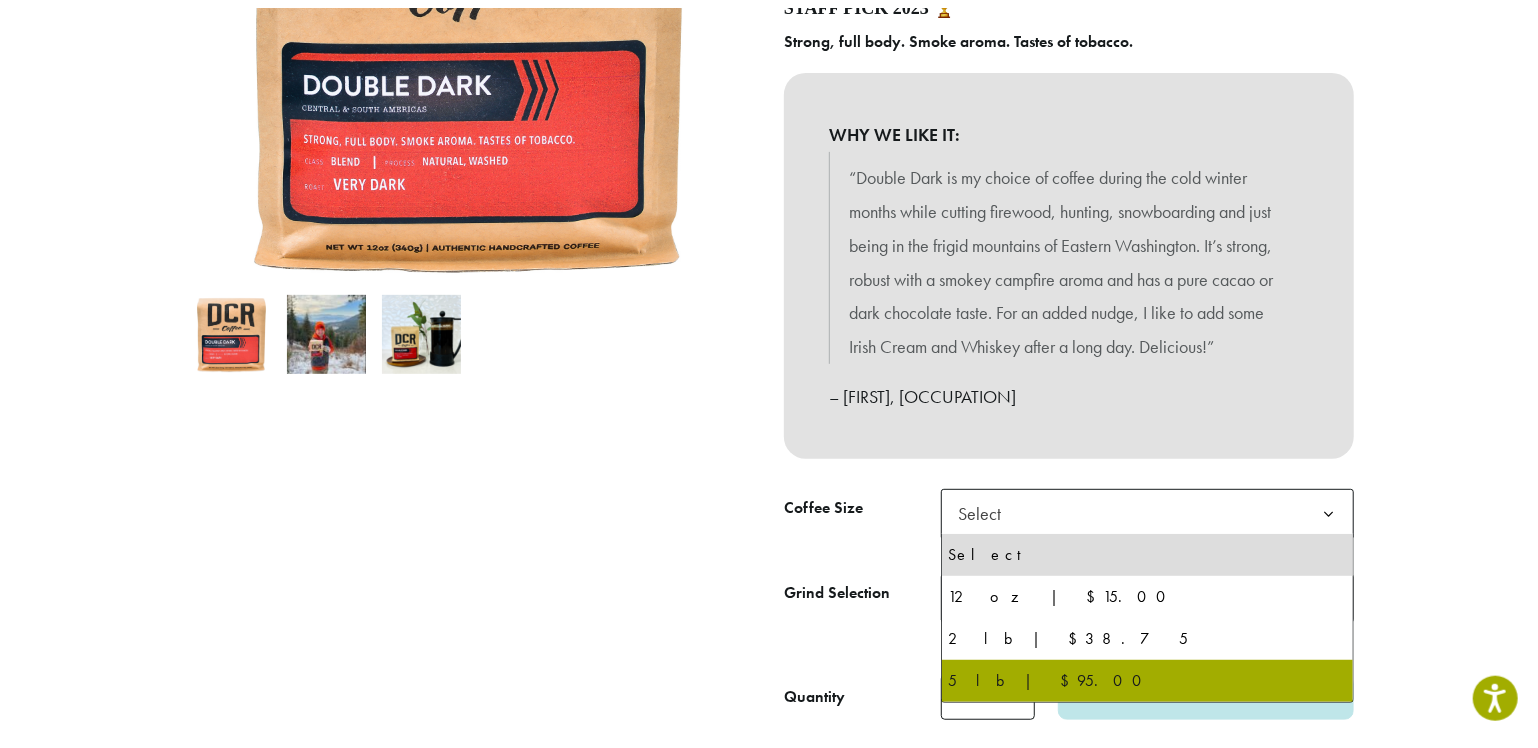 scroll, scrollTop: 420, scrollLeft: 0, axis: vertical 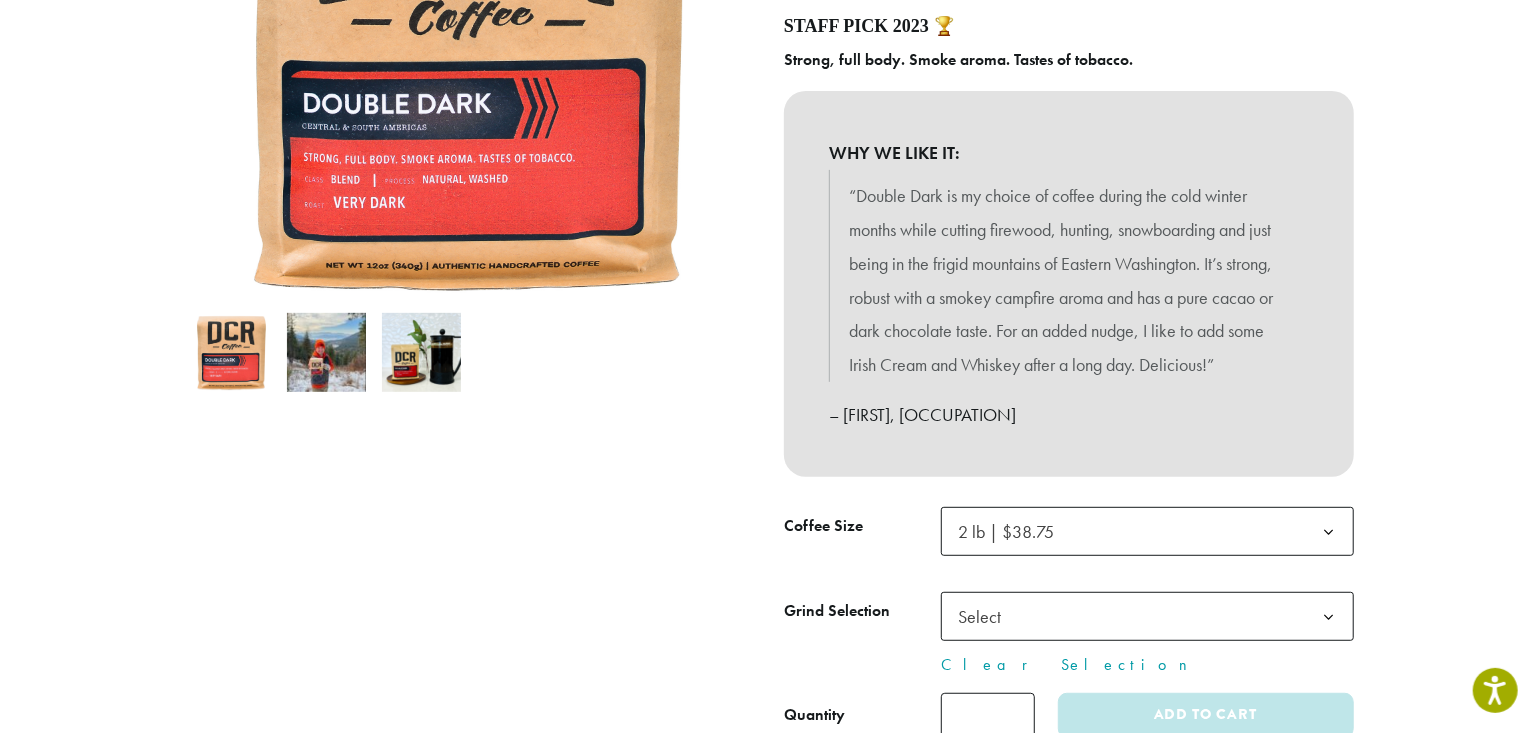 click 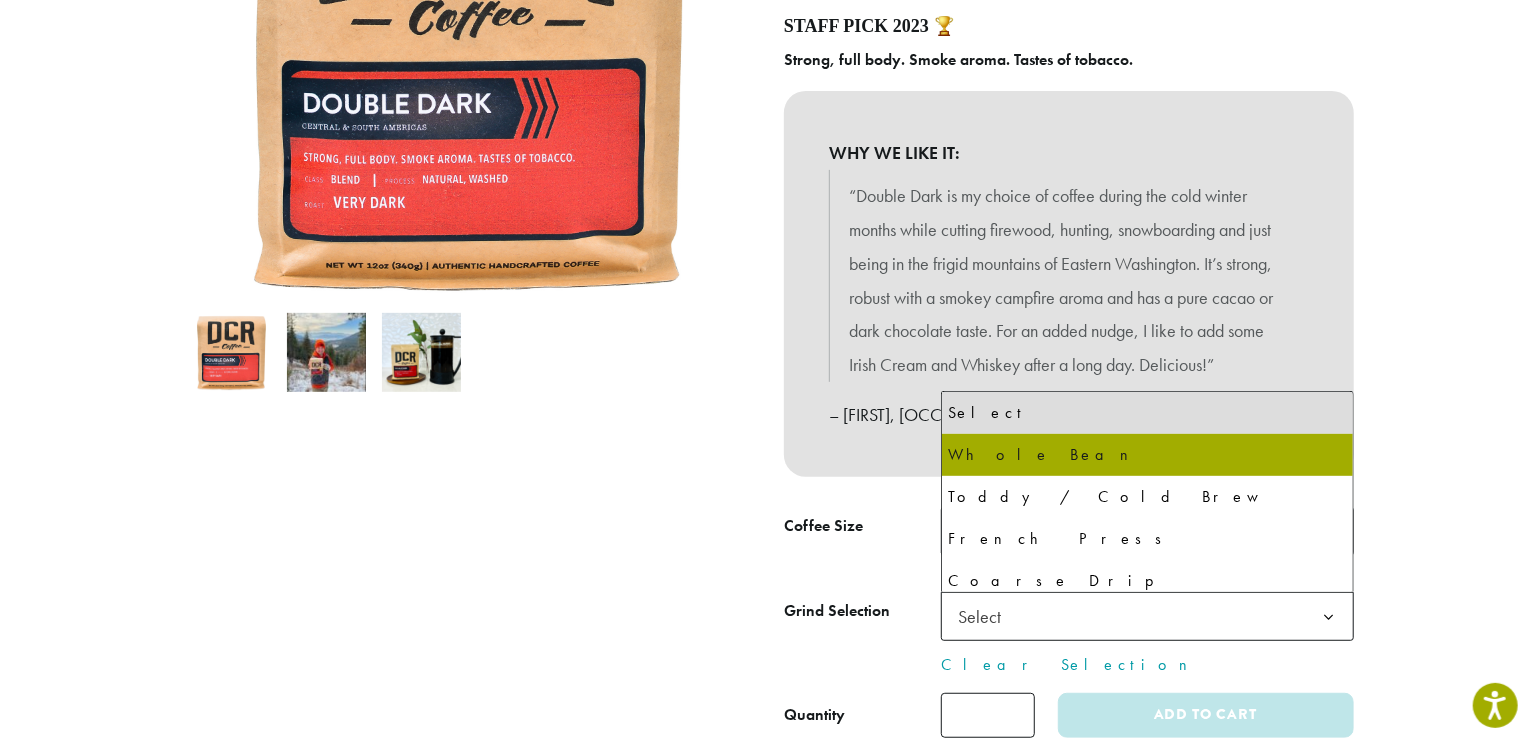 select on "**********" 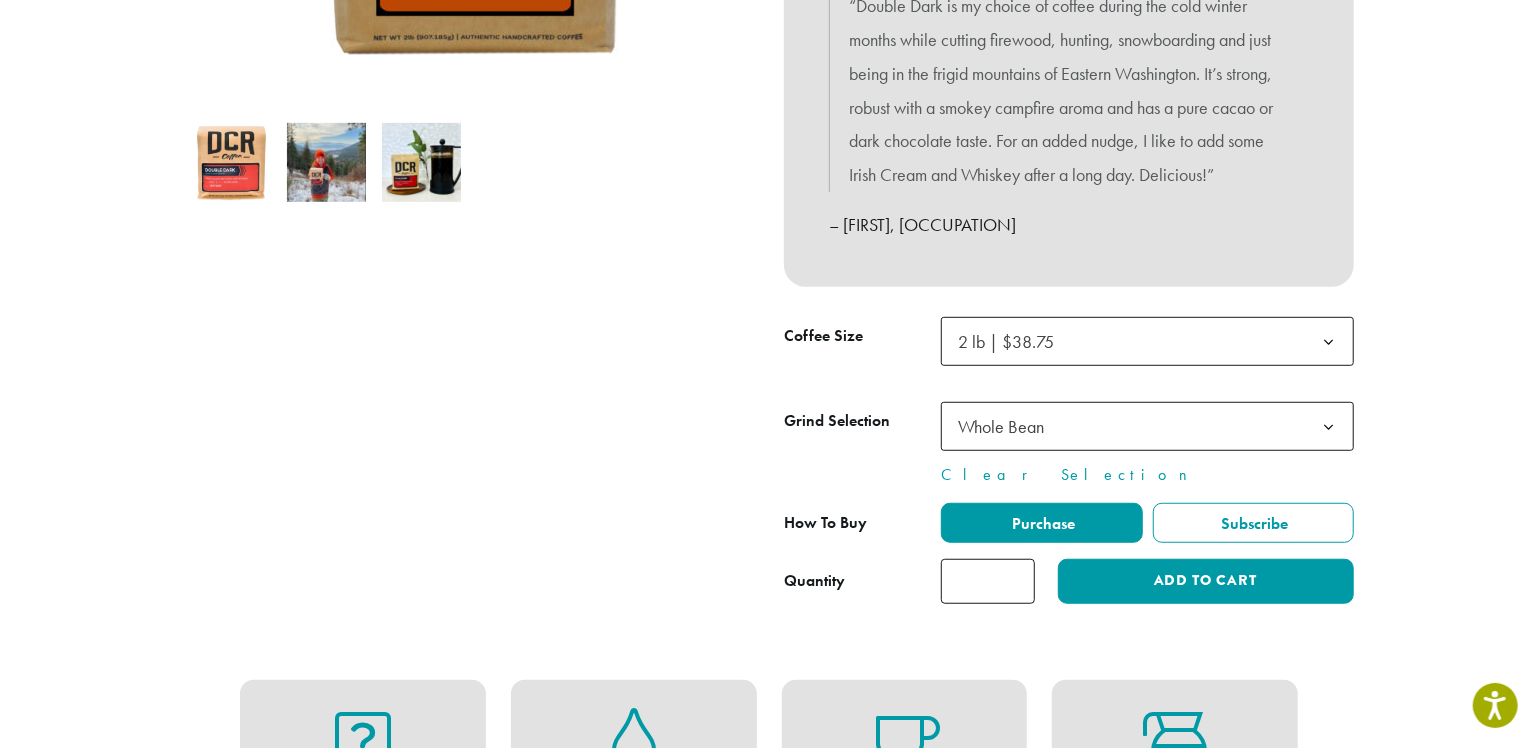 scroll, scrollTop: 630, scrollLeft: 0, axis: vertical 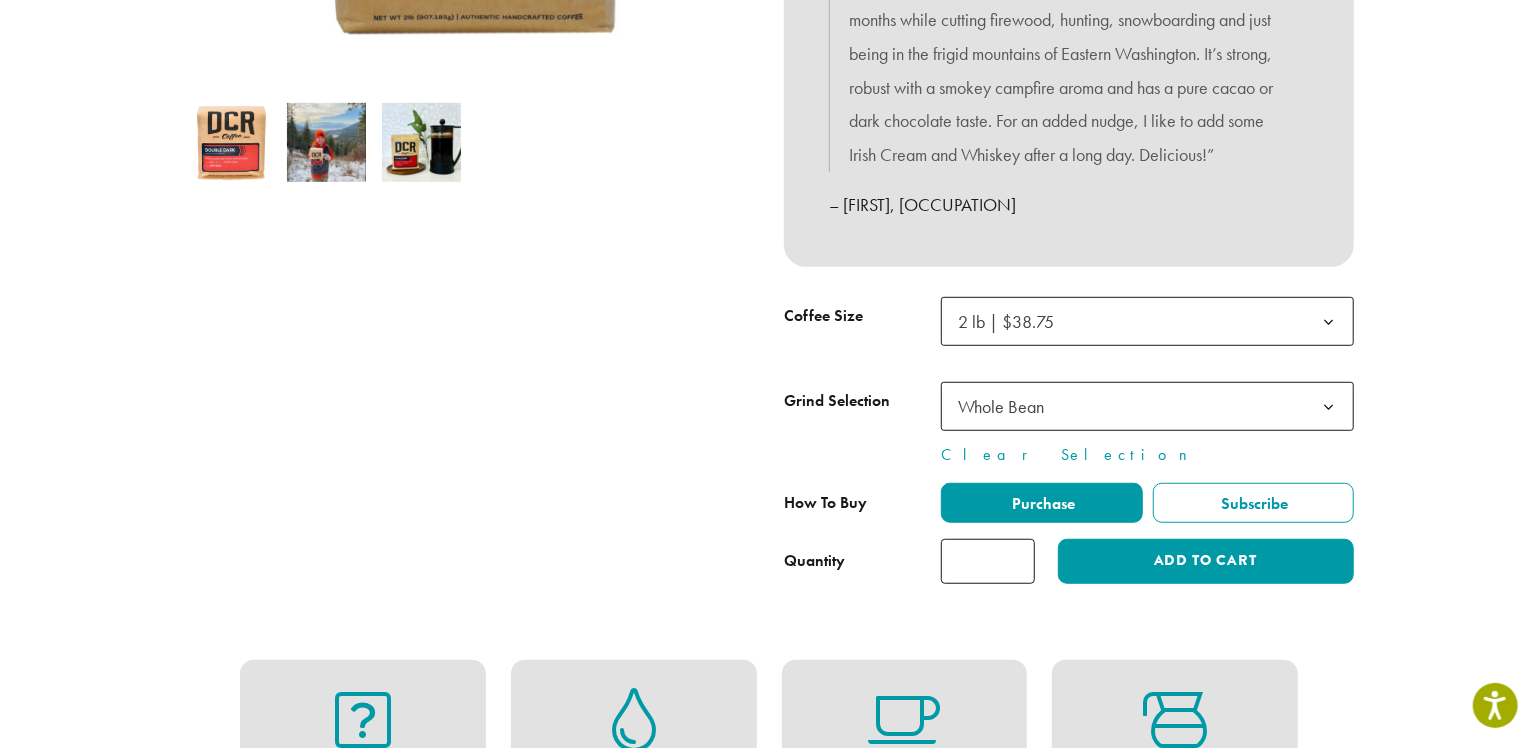 type on "*" 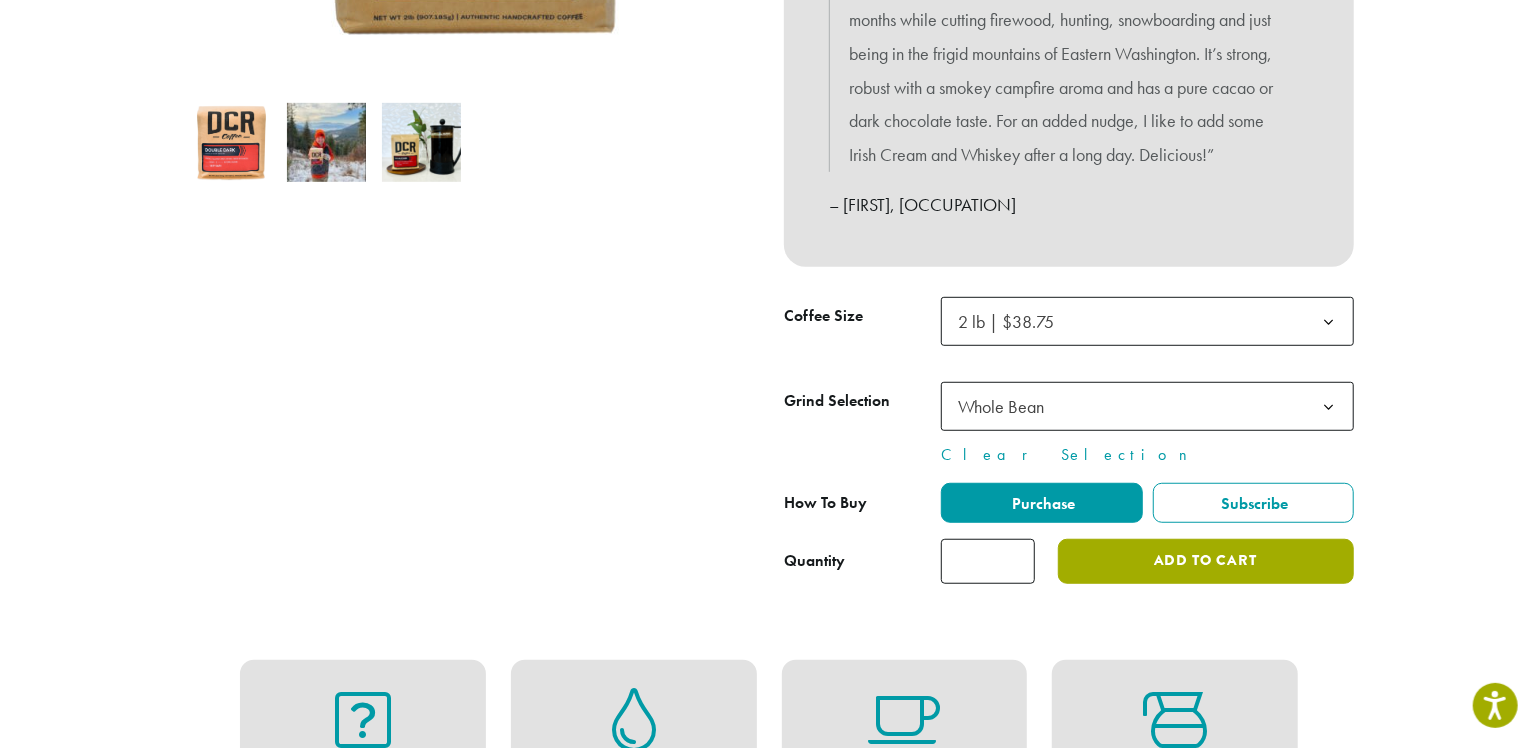click on "Add to cart" 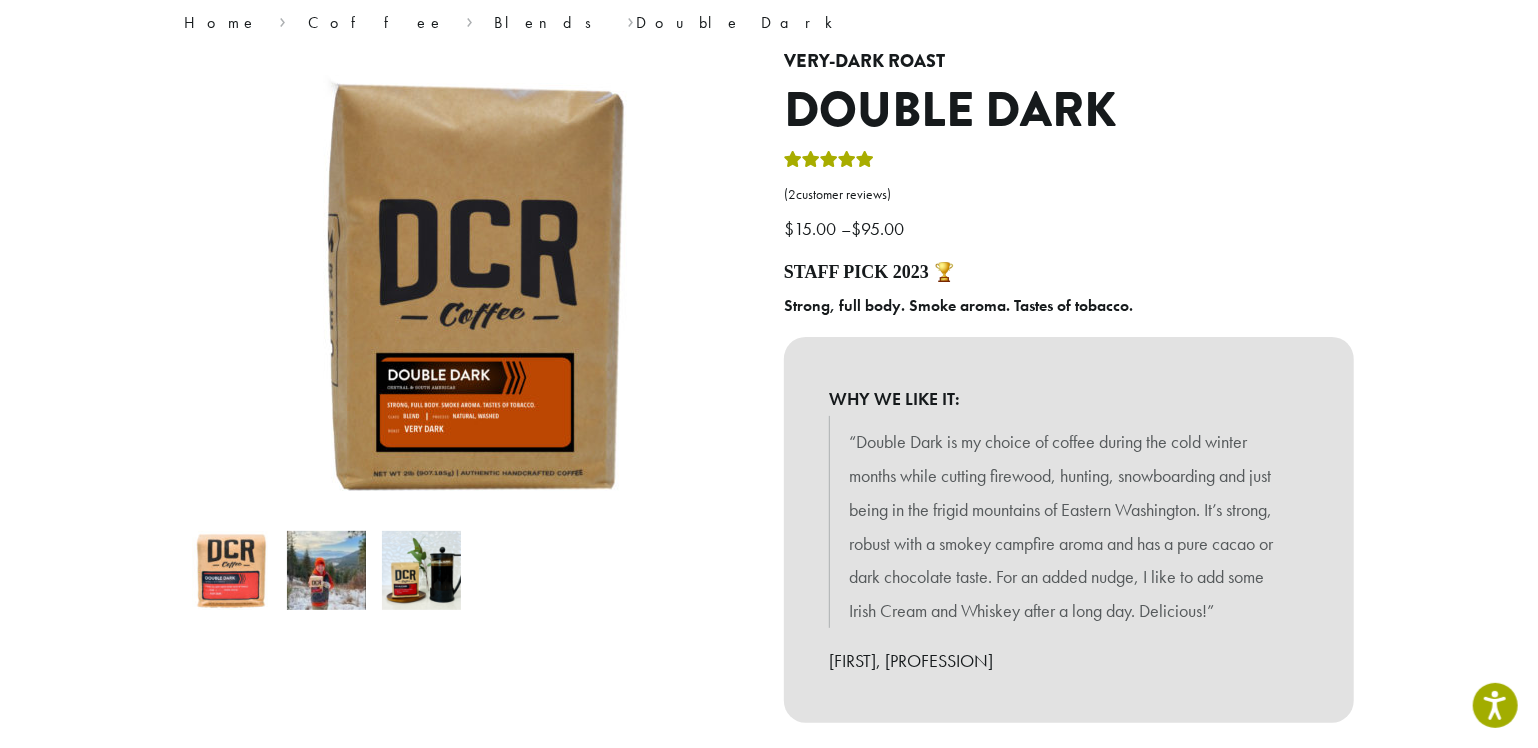 scroll, scrollTop: 0, scrollLeft: 0, axis: both 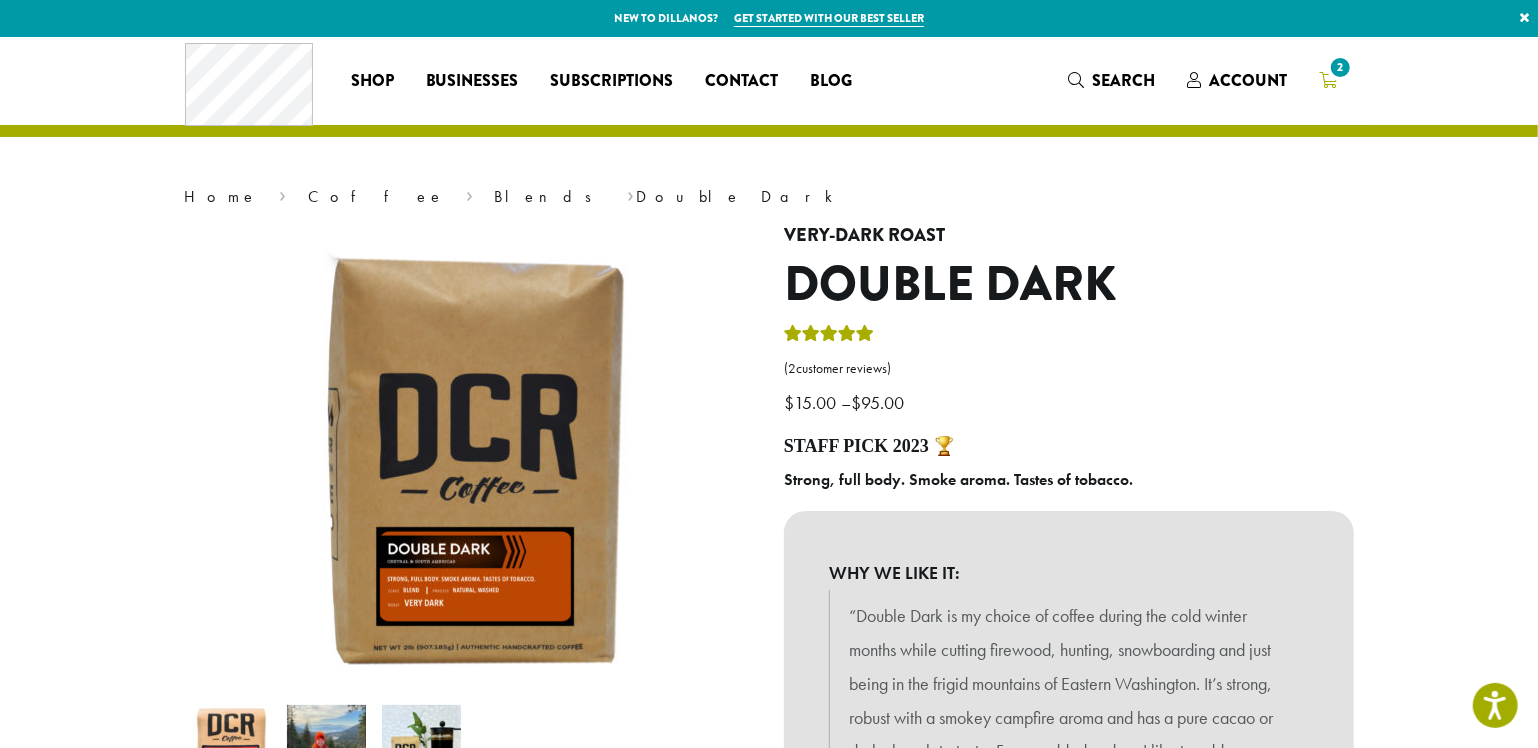 click on "2" at bounding box center [1340, 67] 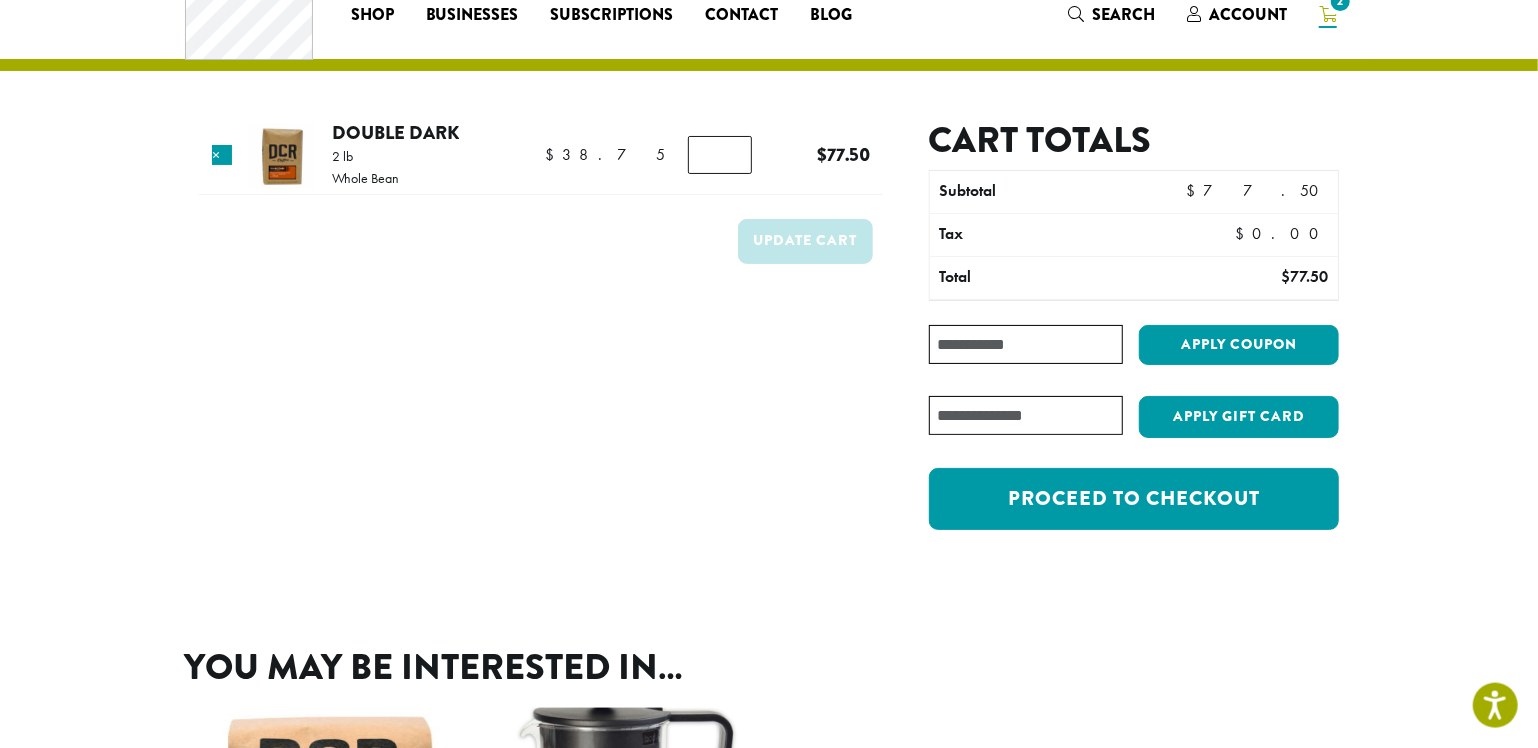 scroll, scrollTop: 0, scrollLeft: 0, axis: both 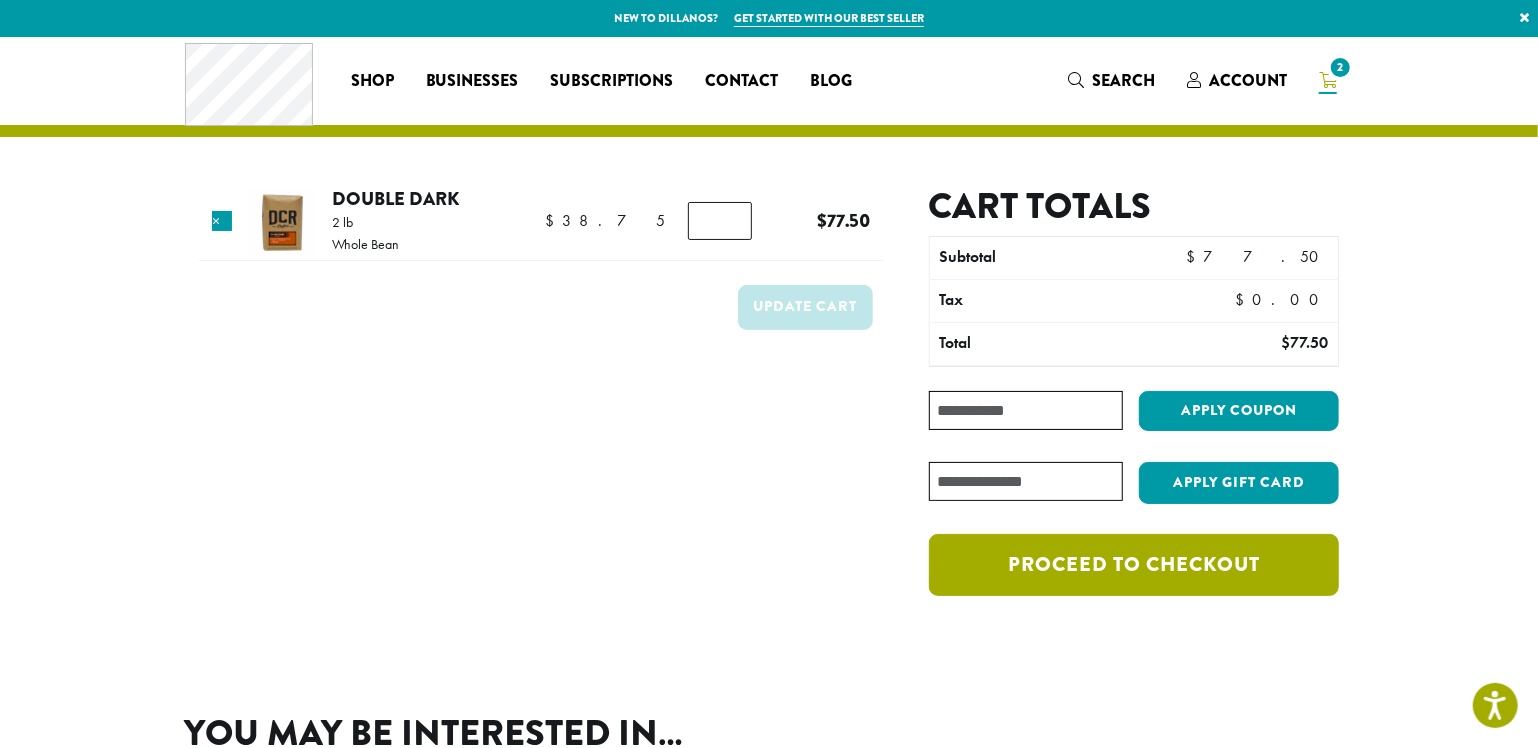 click on "Proceed to checkout" at bounding box center [1134, 565] 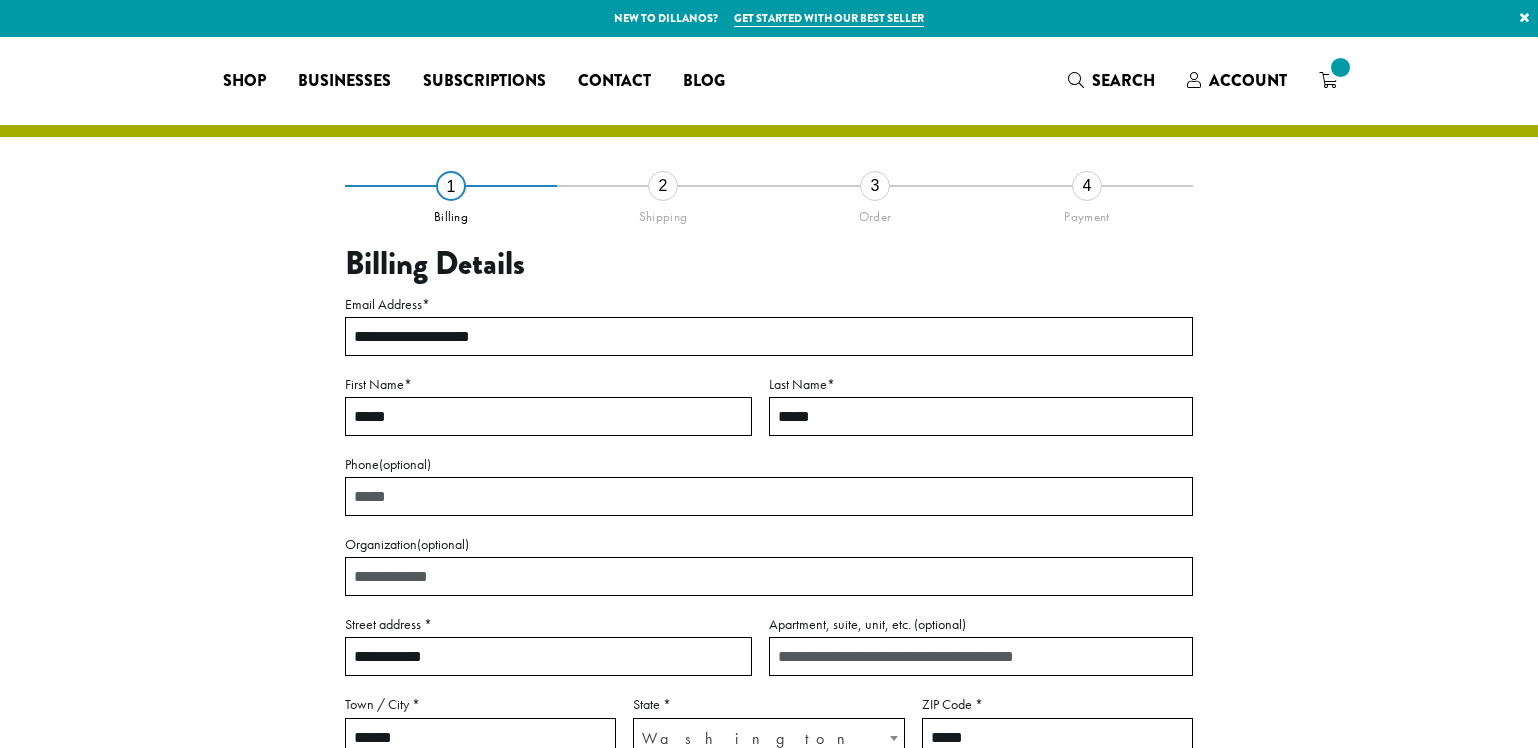 select on "**" 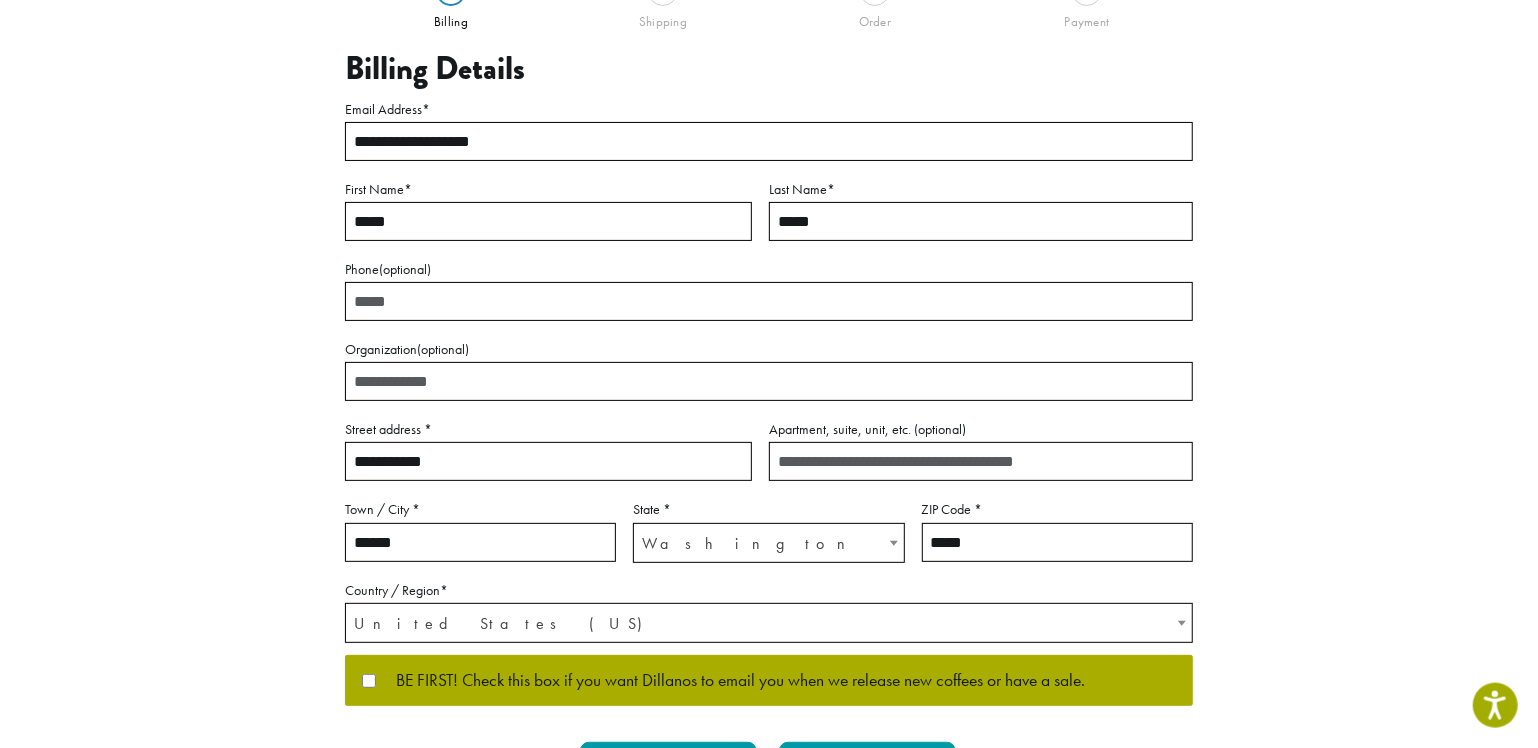 scroll, scrollTop: 210, scrollLeft: 0, axis: vertical 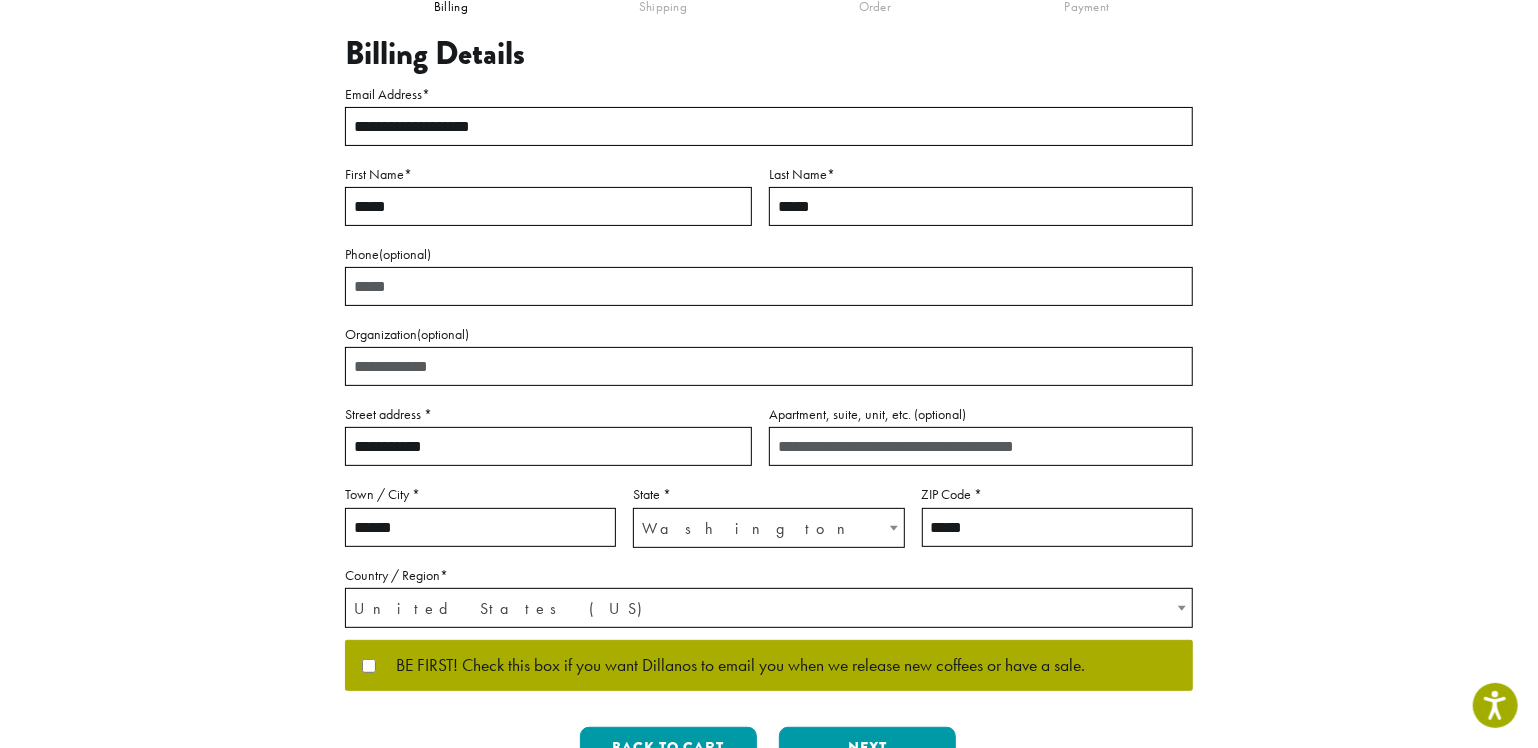click on "Phone  (optional)" at bounding box center (769, 286) 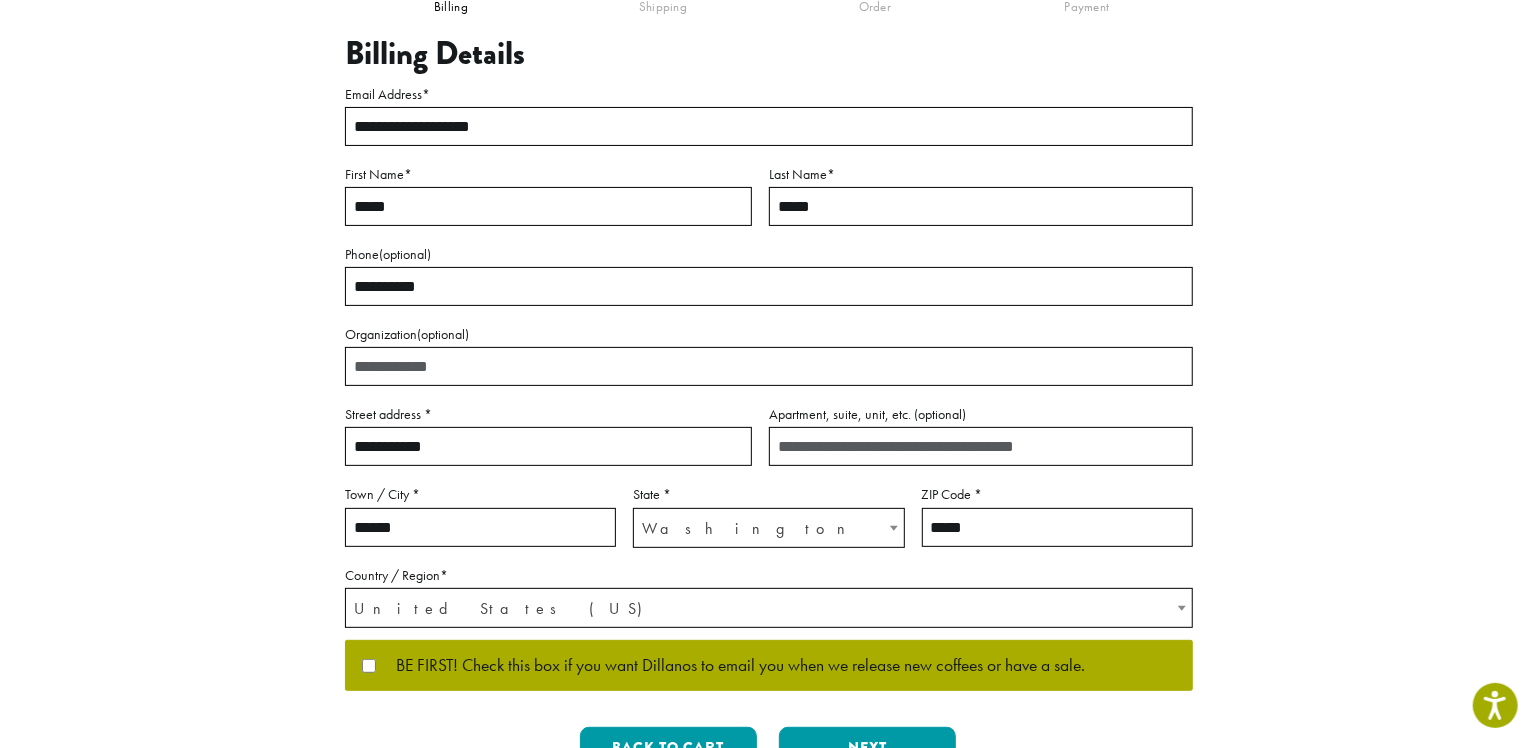 type on "**********" 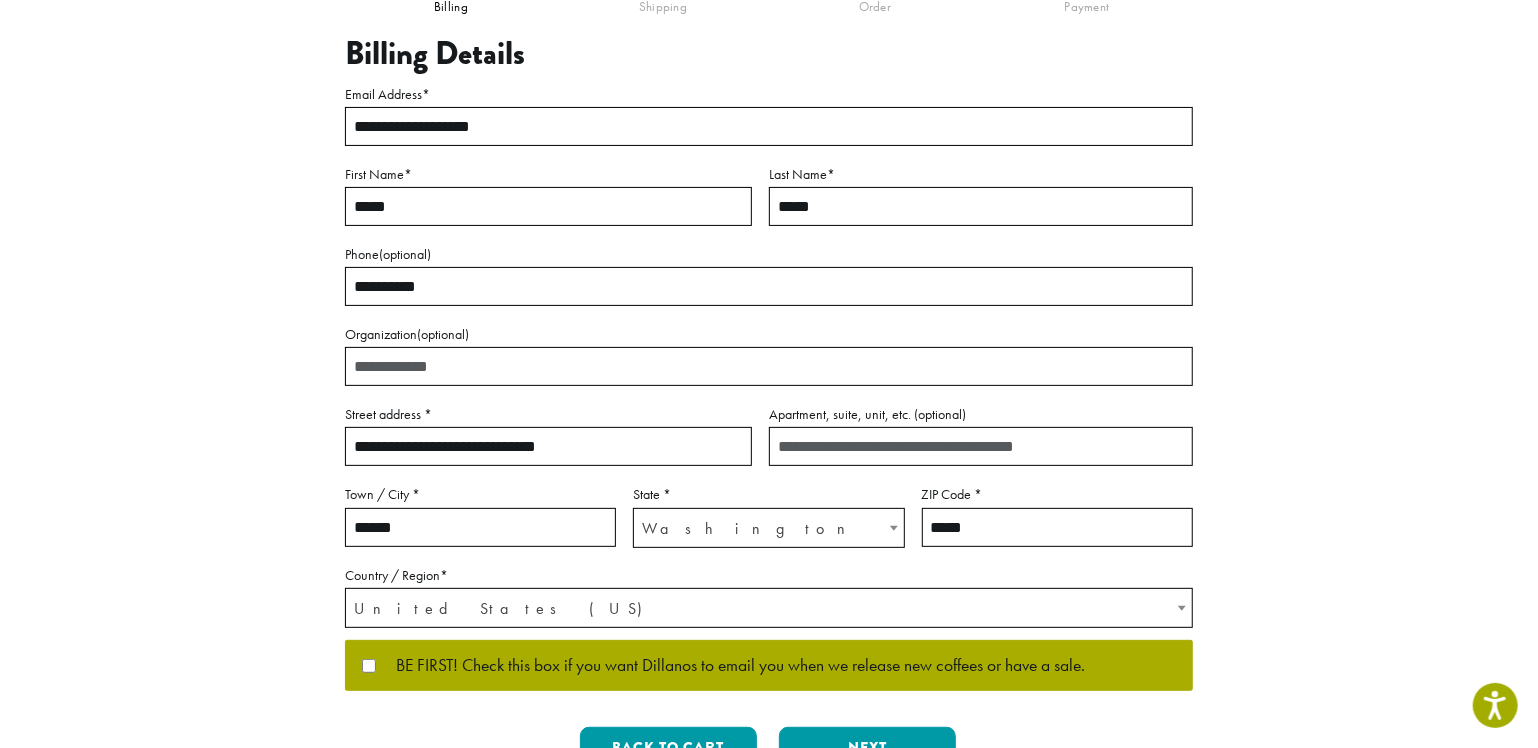 click on "**********" at bounding box center (769, 330) 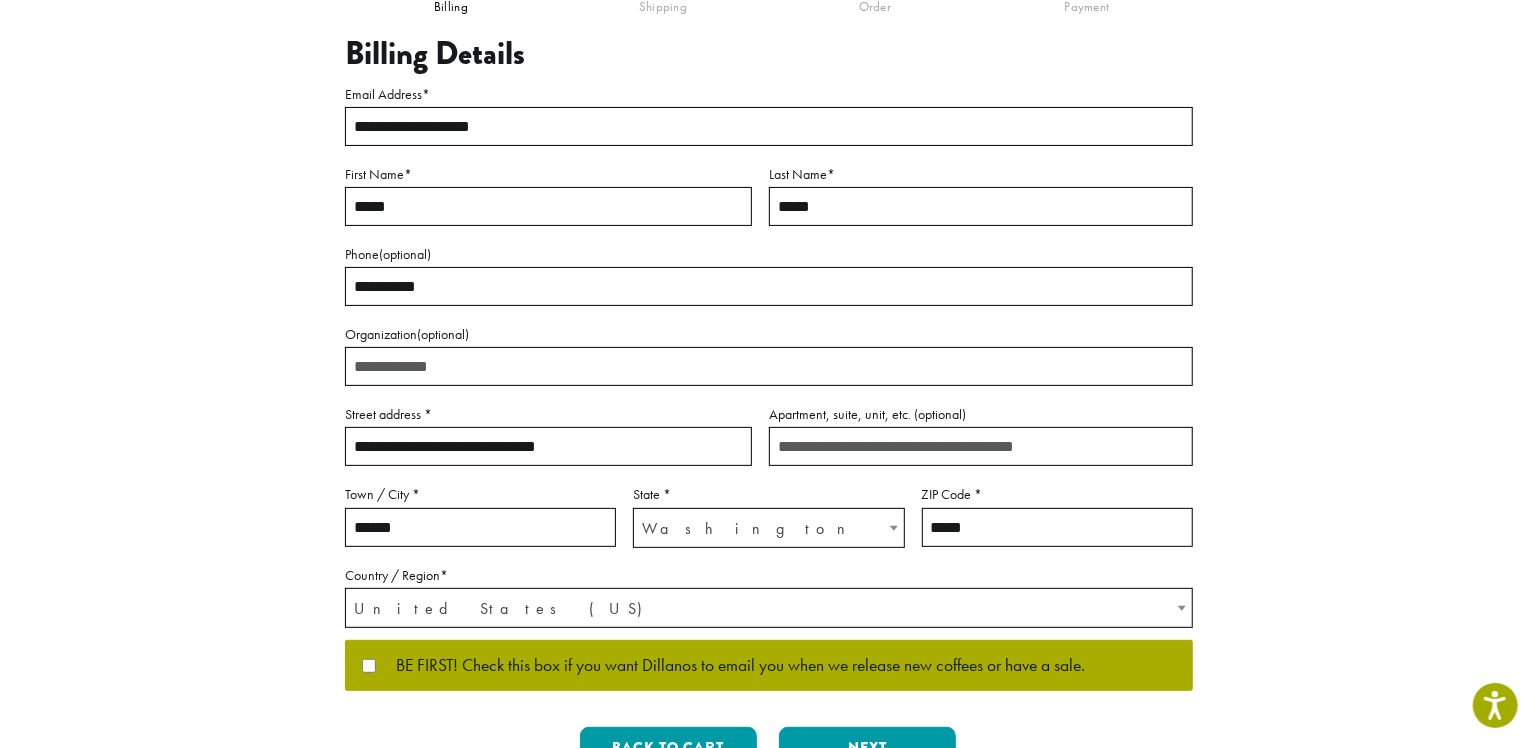 drag, startPoint x: 466, startPoint y: 444, endPoint x: 550, endPoint y: 441, distance: 84.05355 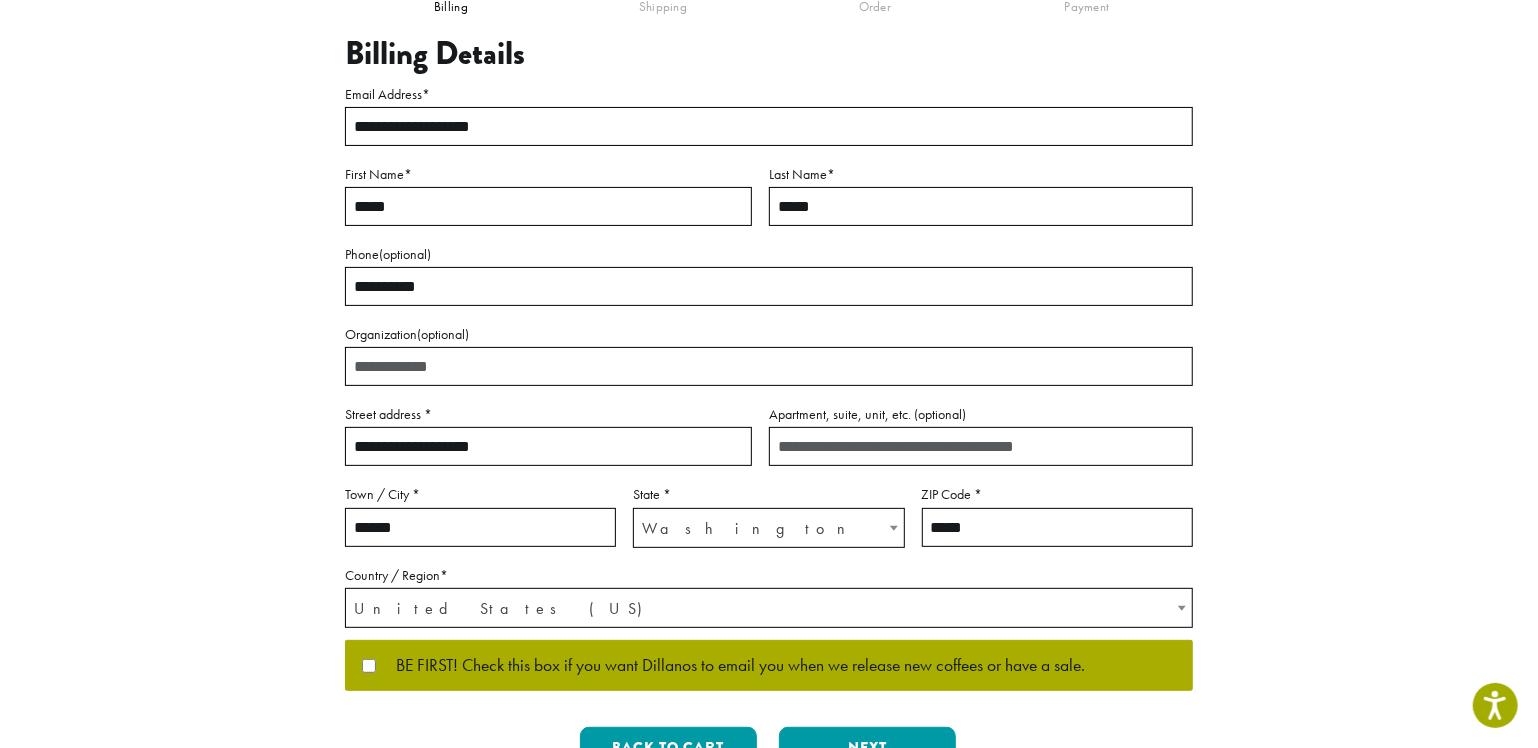 type on "**********" 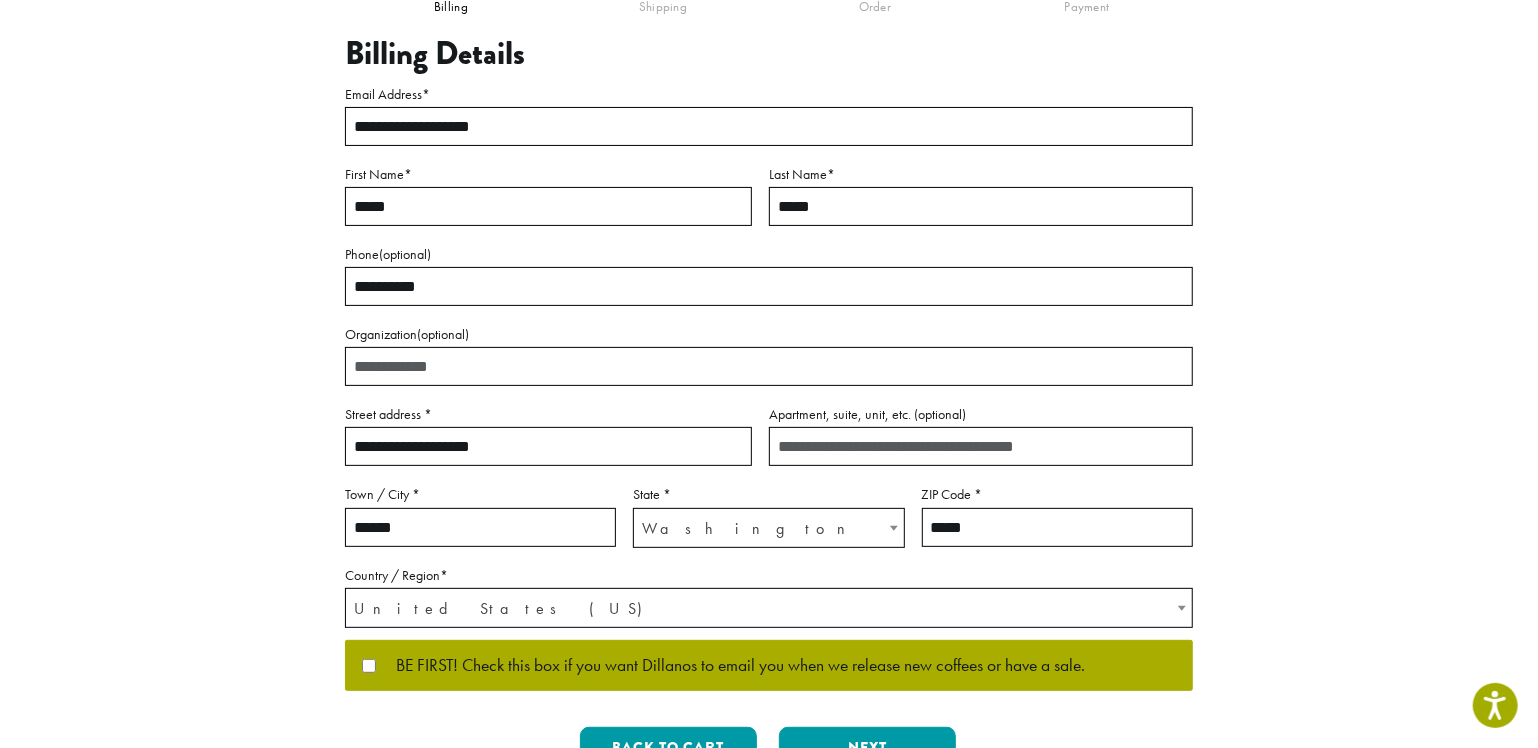 paste on "**********" 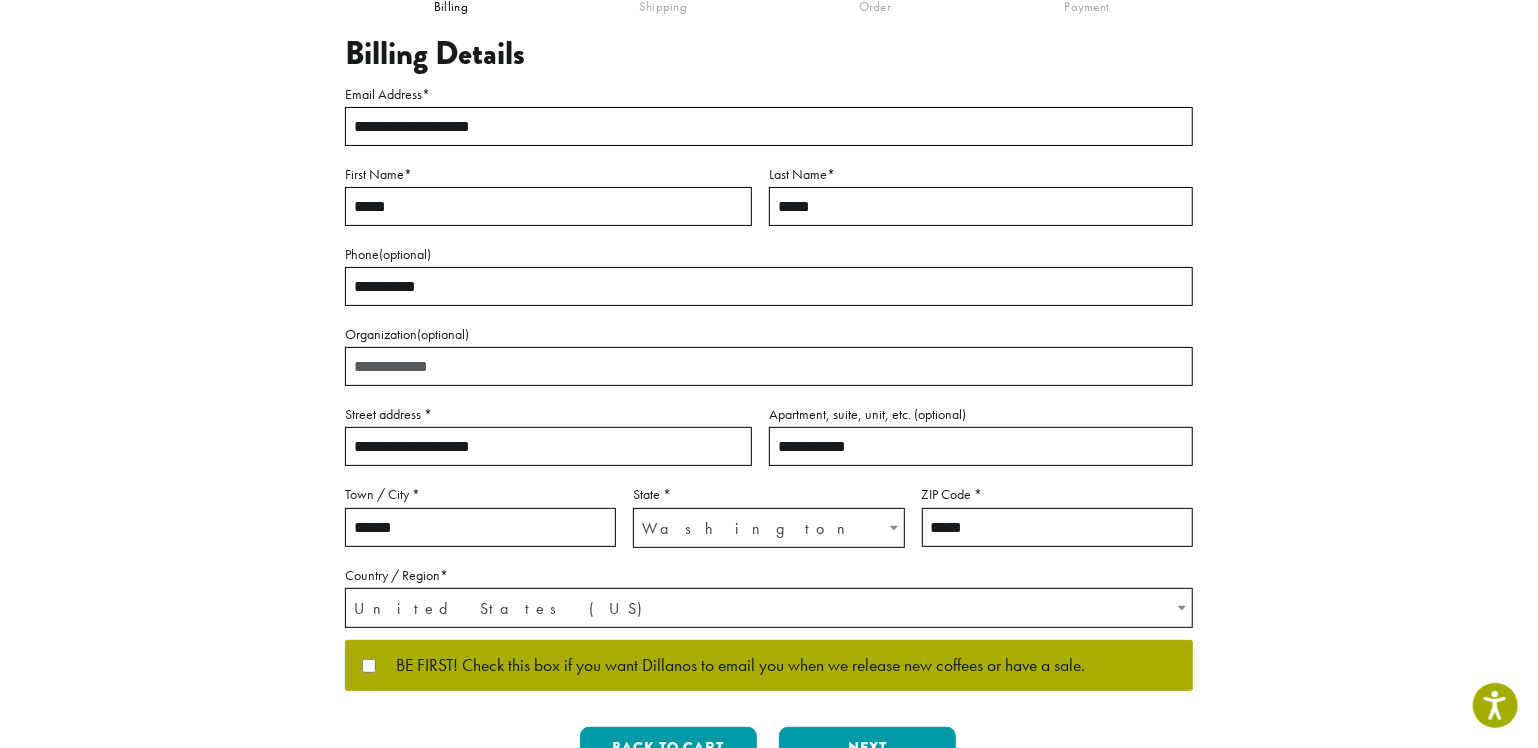 type on "**********" 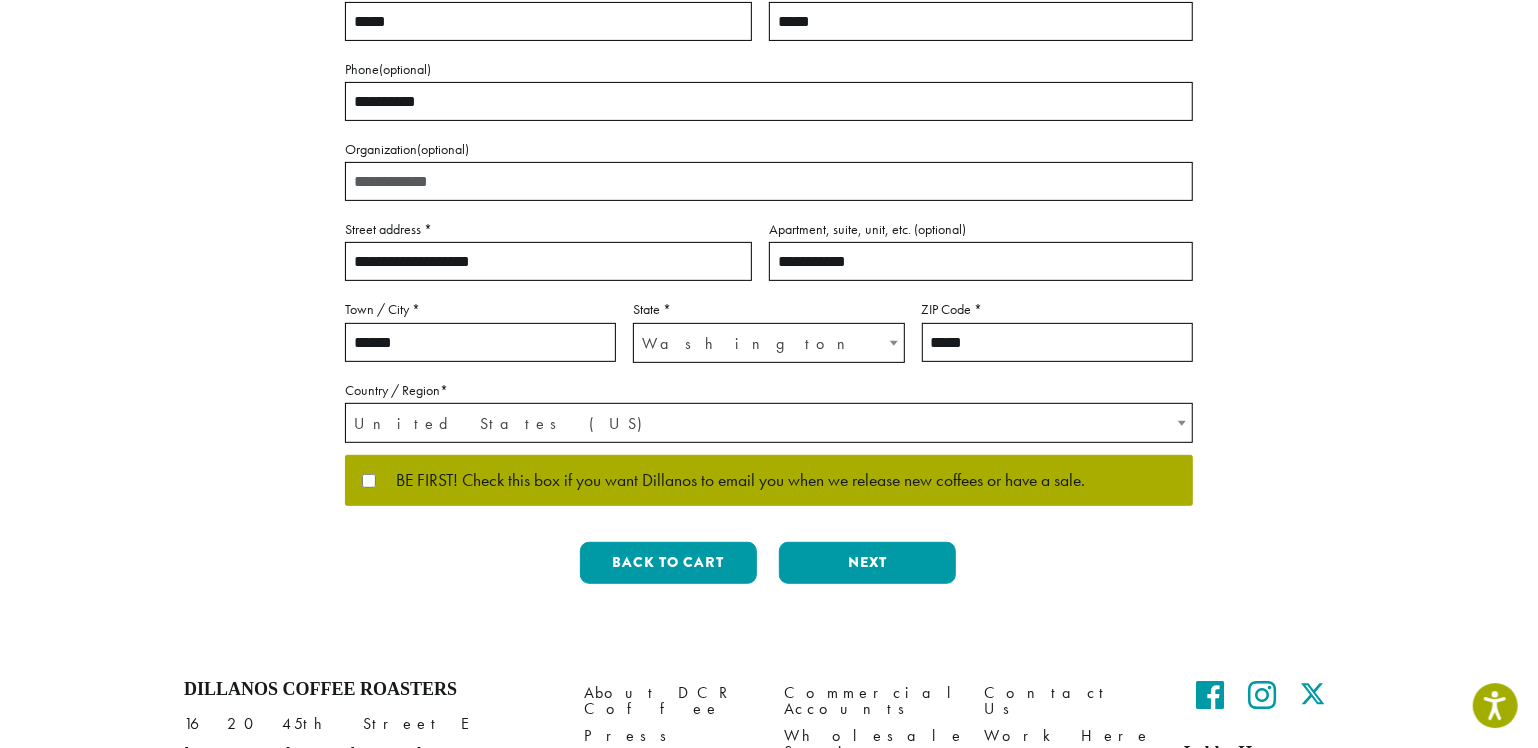scroll, scrollTop: 420, scrollLeft: 0, axis: vertical 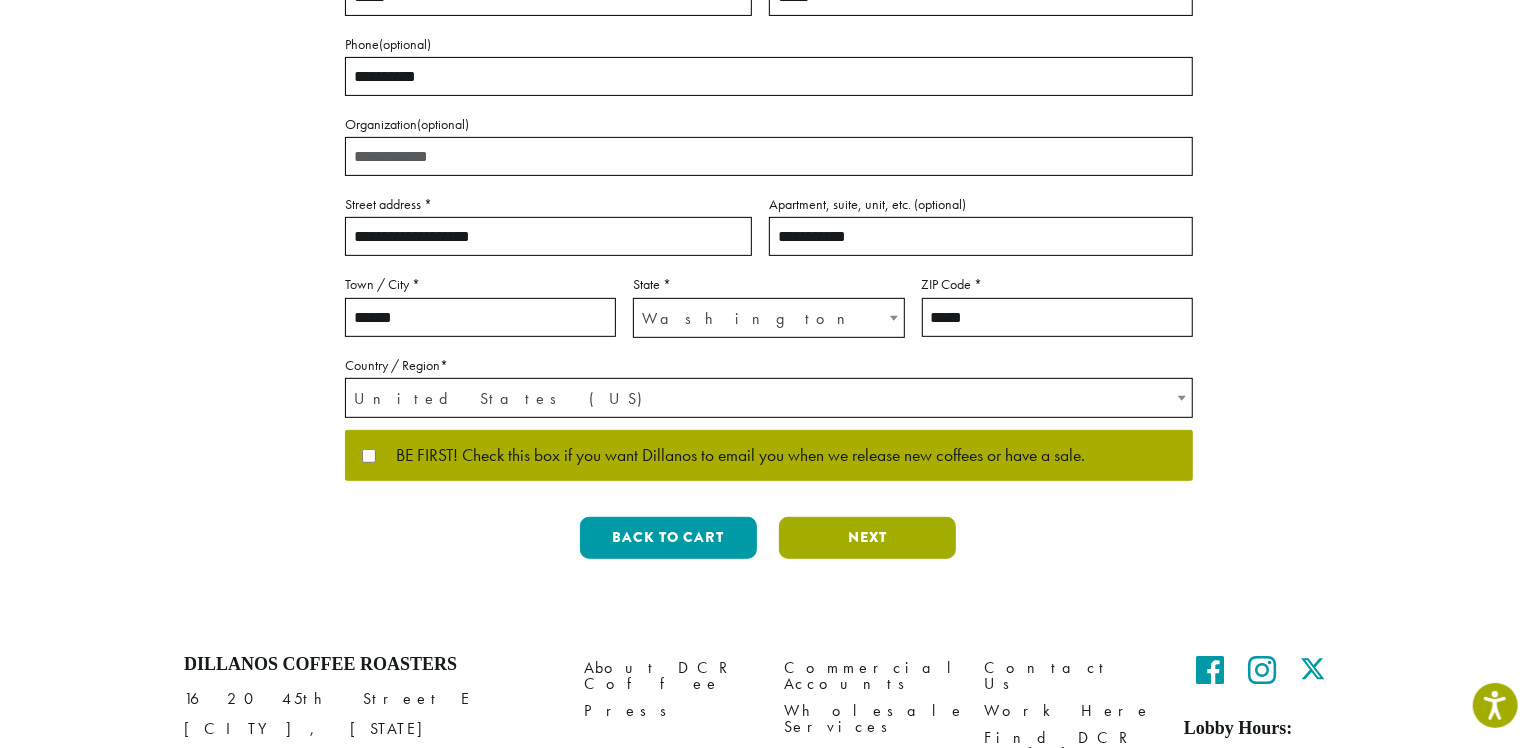 click on "Next" at bounding box center (867, 538) 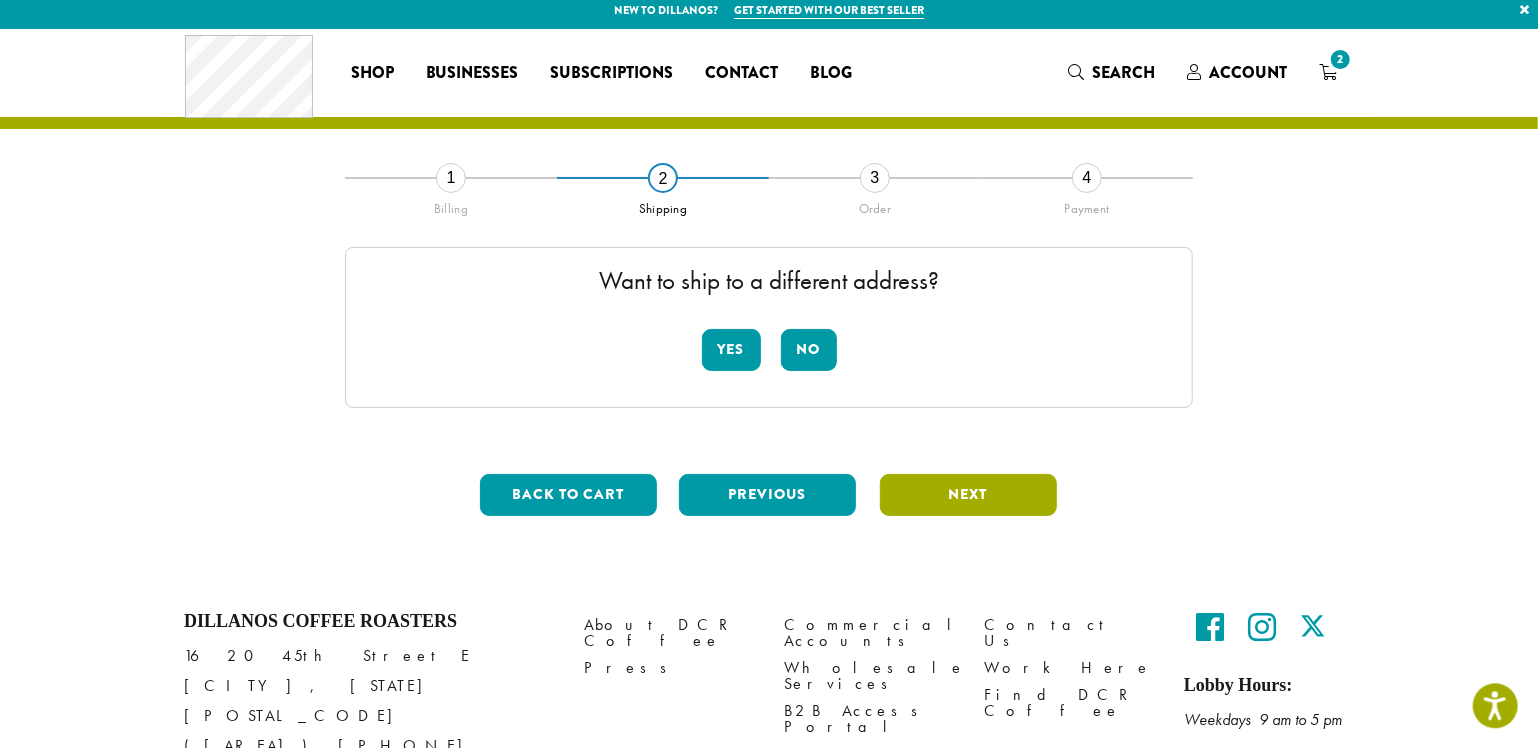 scroll, scrollTop: 0, scrollLeft: 0, axis: both 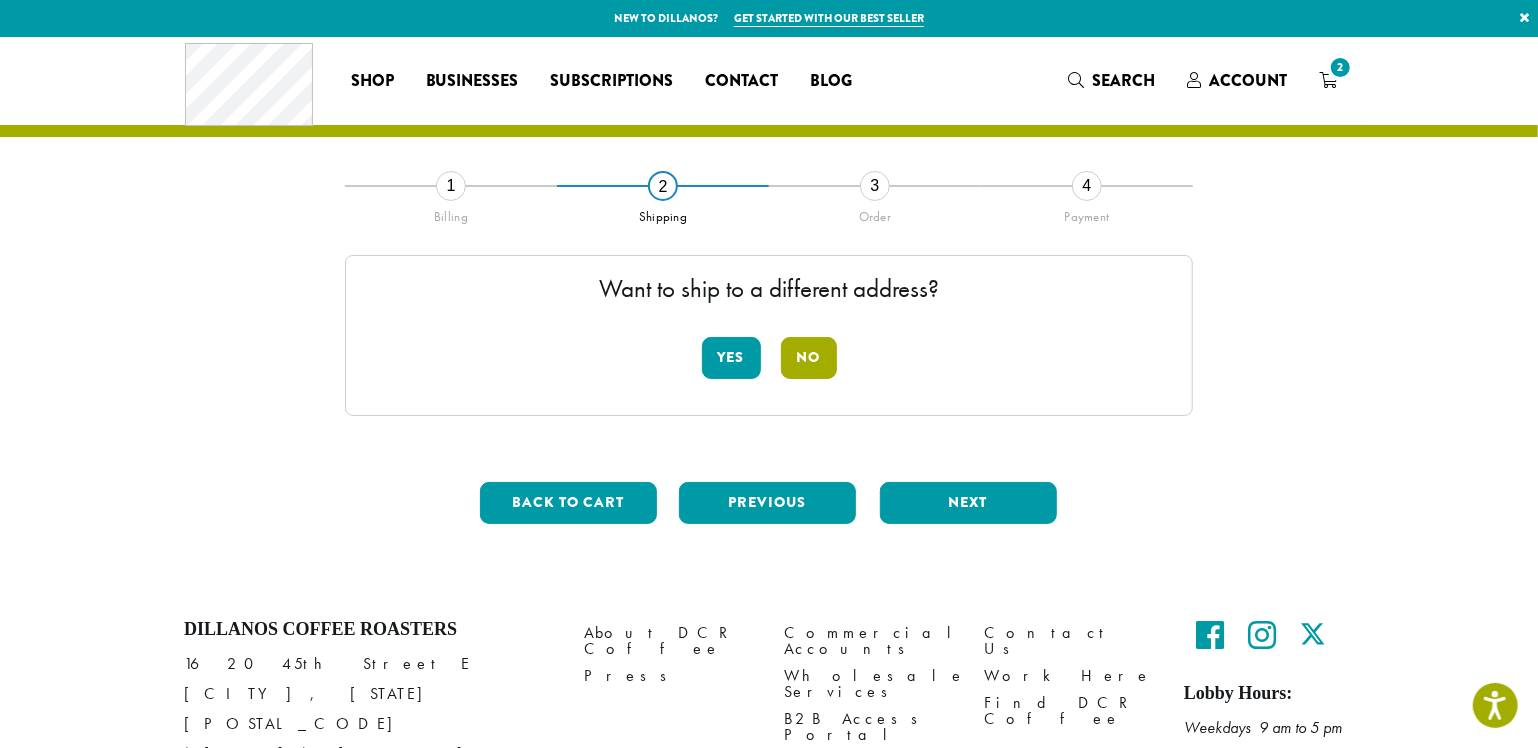 click on "No" at bounding box center [809, 358] 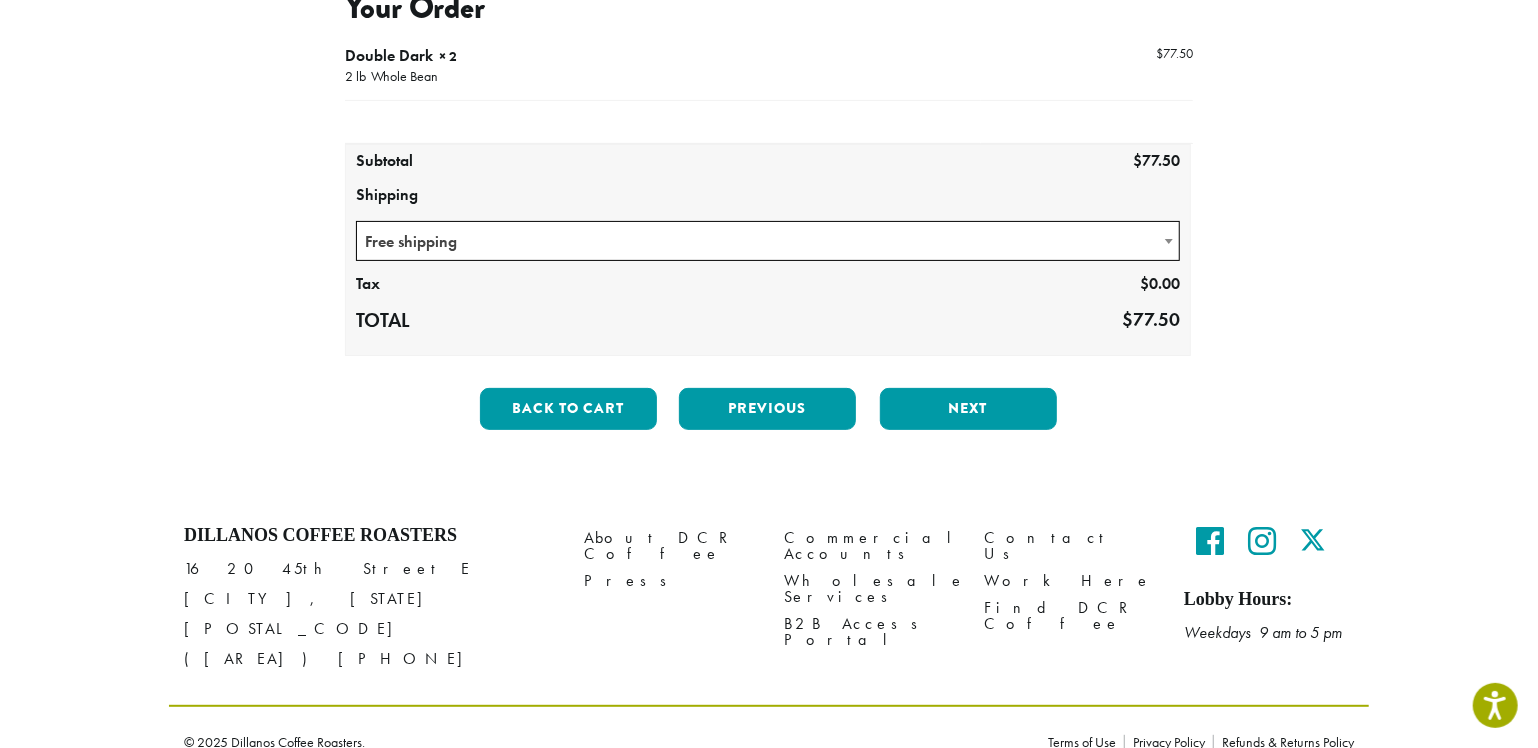 scroll, scrollTop: 0, scrollLeft: 0, axis: both 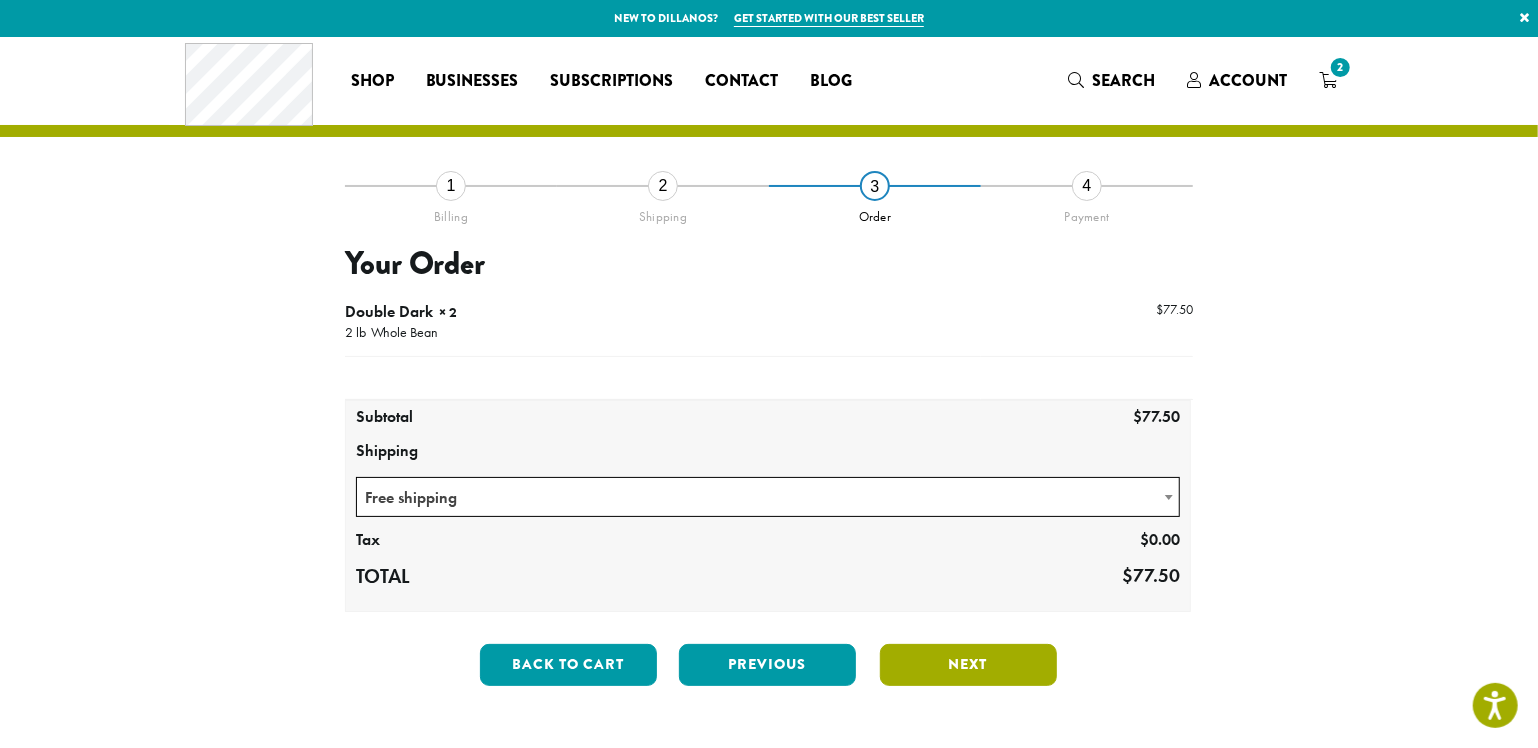 click on "Next" at bounding box center [968, 665] 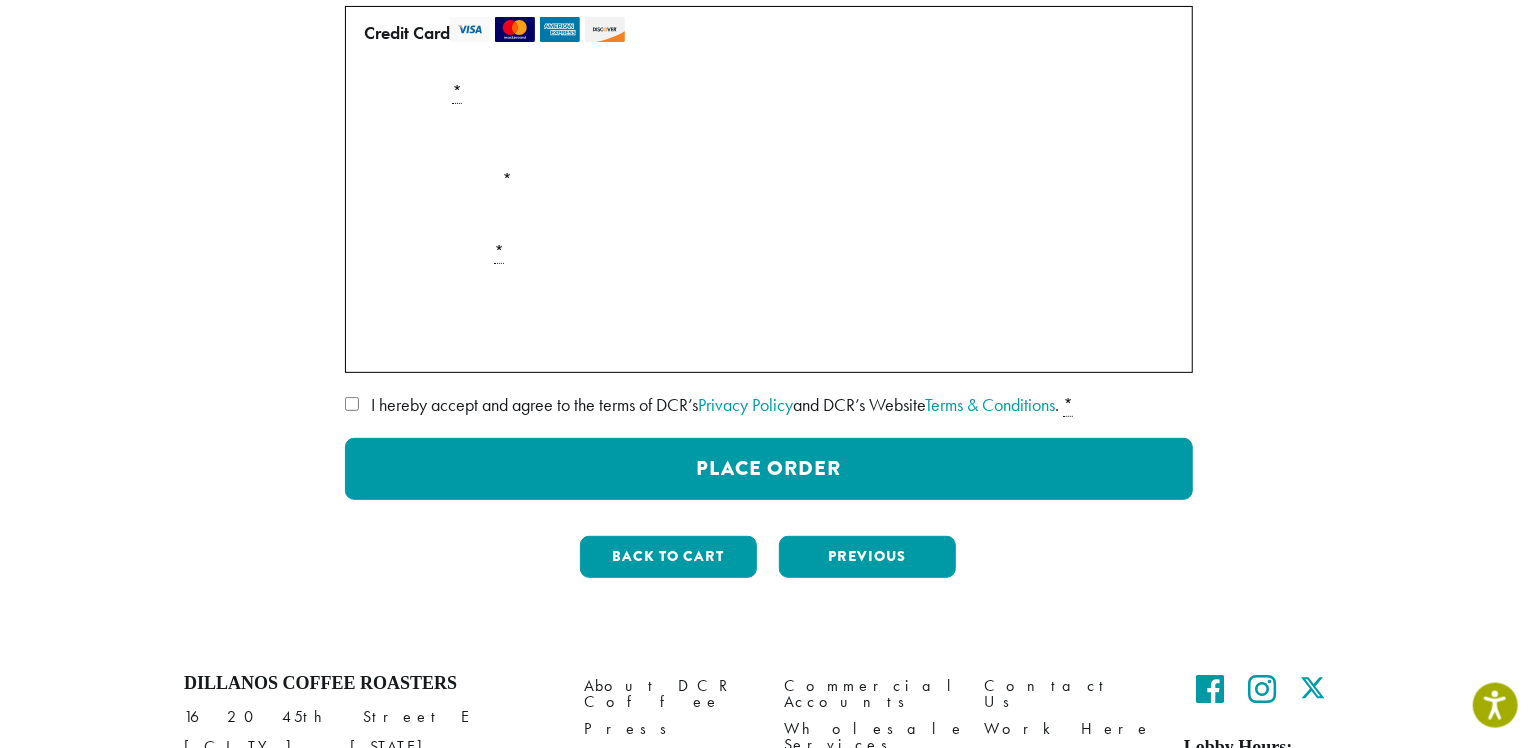 scroll, scrollTop: 420, scrollLeft: 0, axis: vertical 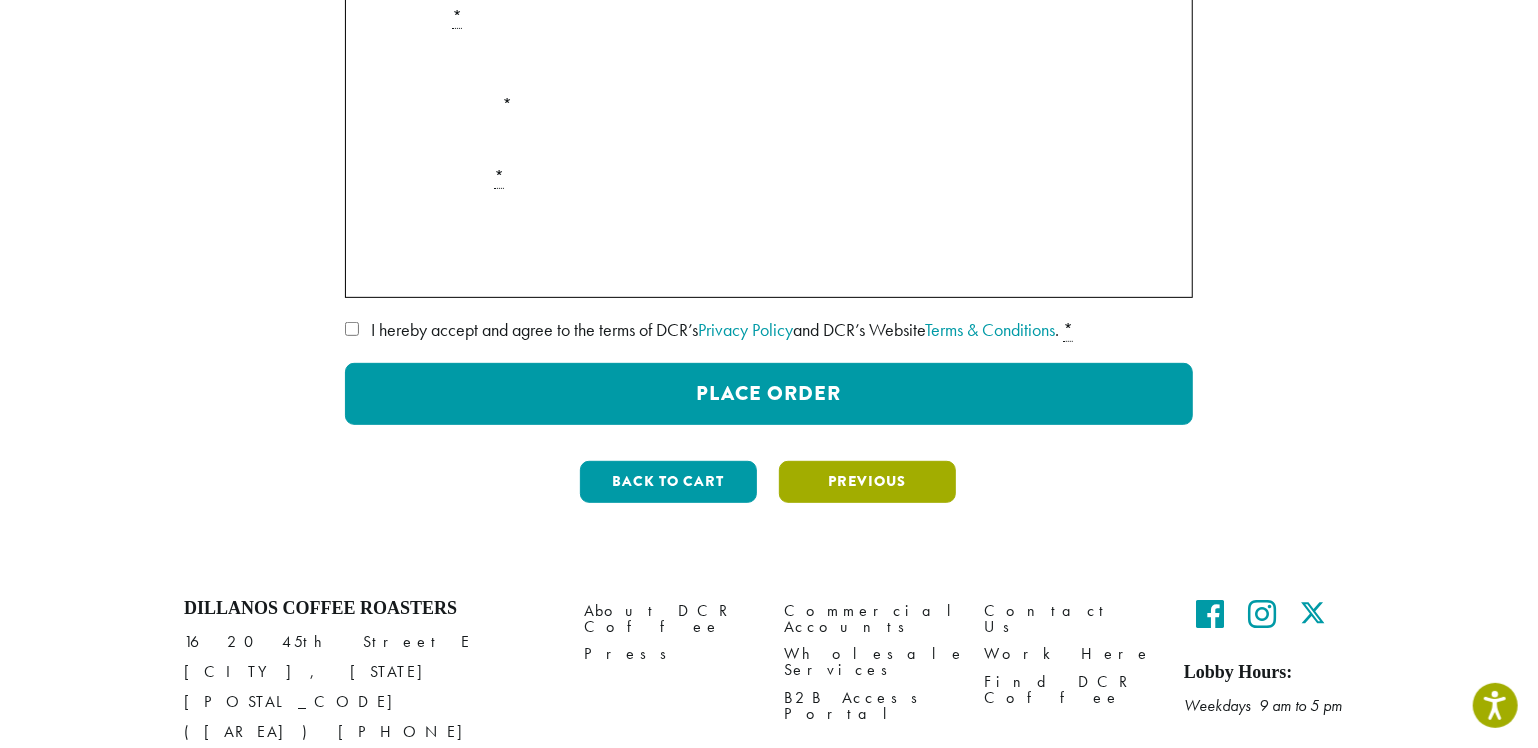 click on "Previous" at bounding box center (867, 482) 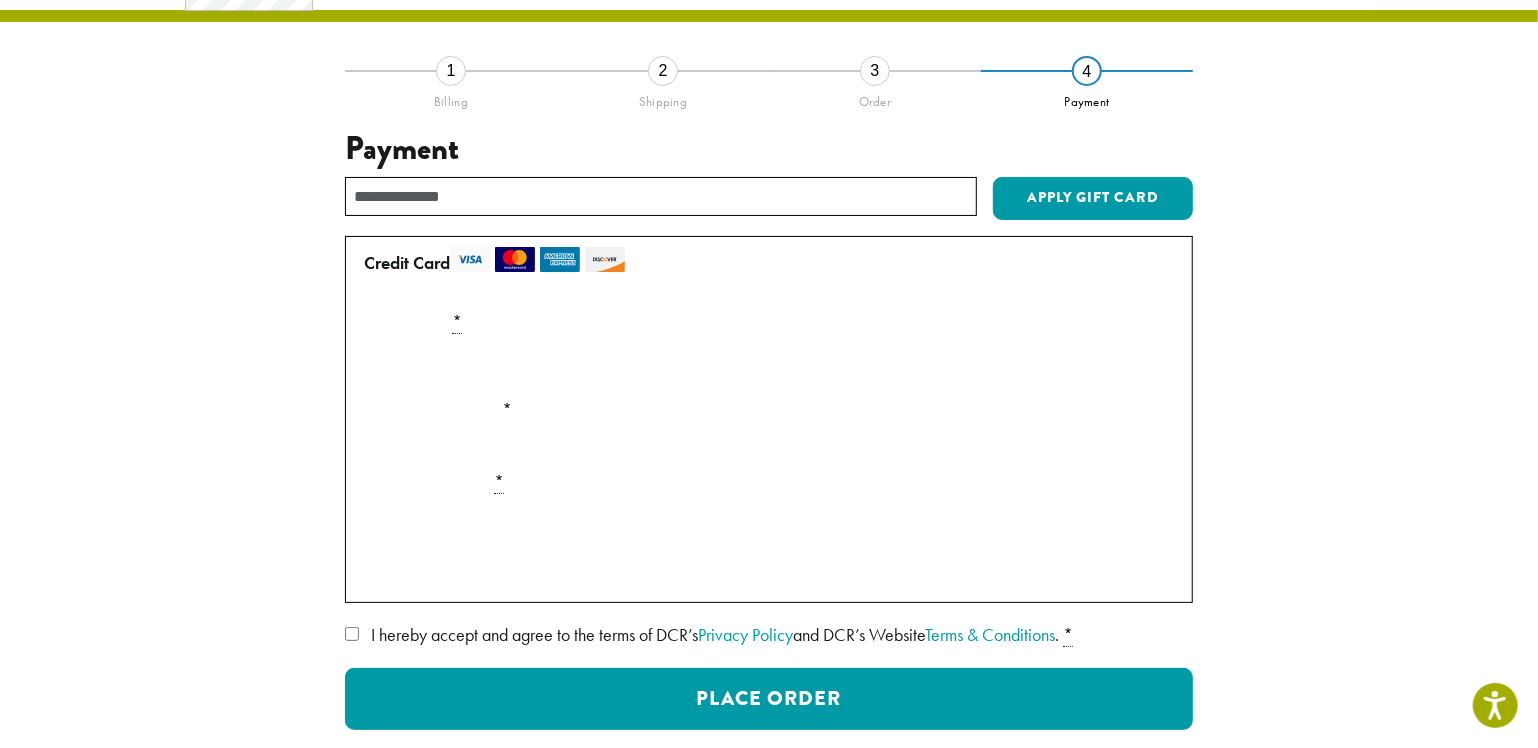 scroll, scrollTop: 114, scrollLeft: 0, axis: vertical 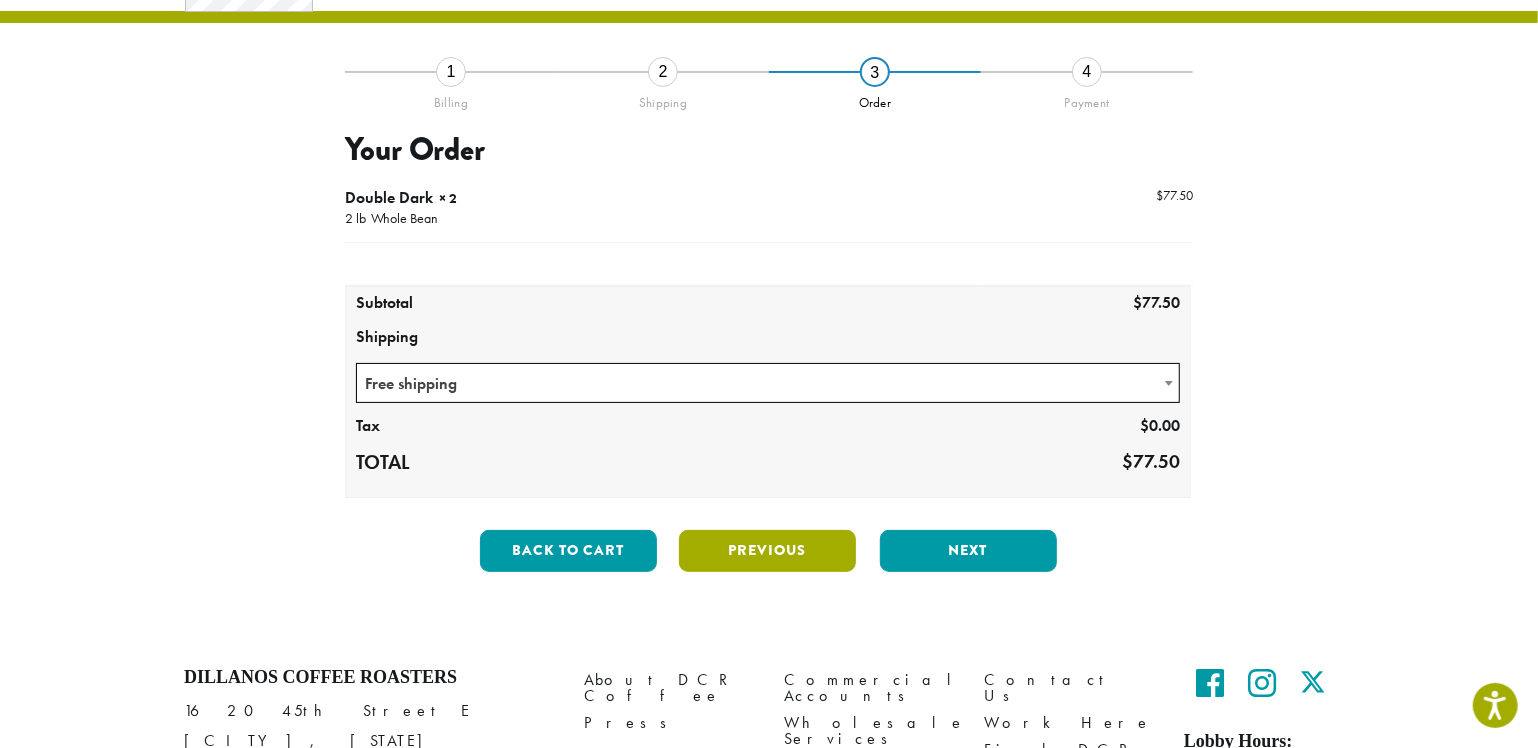 click on "Previous" at bounding box center [767, 551] 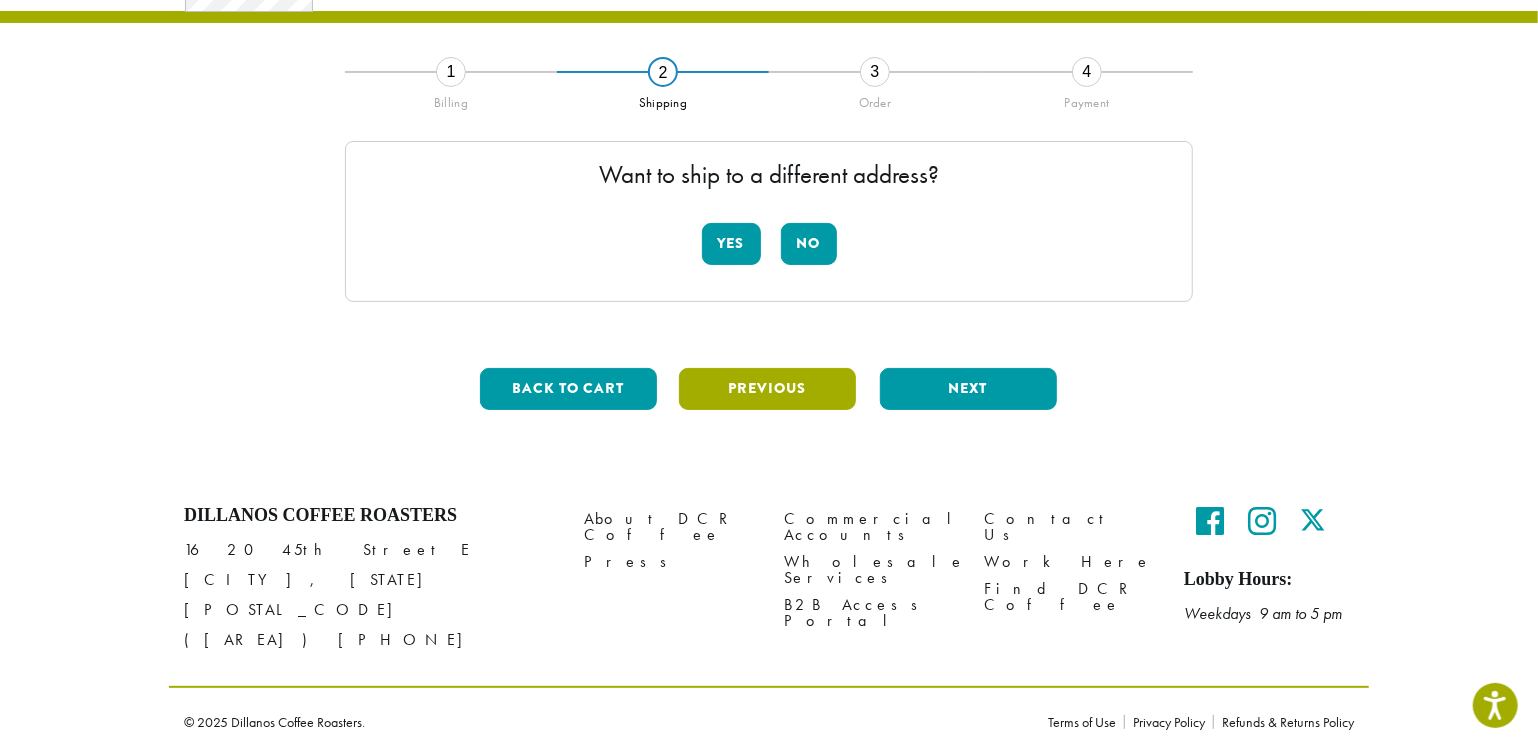 scroll, scrollTop: 95, scrollLeft: 0, axis: vertical 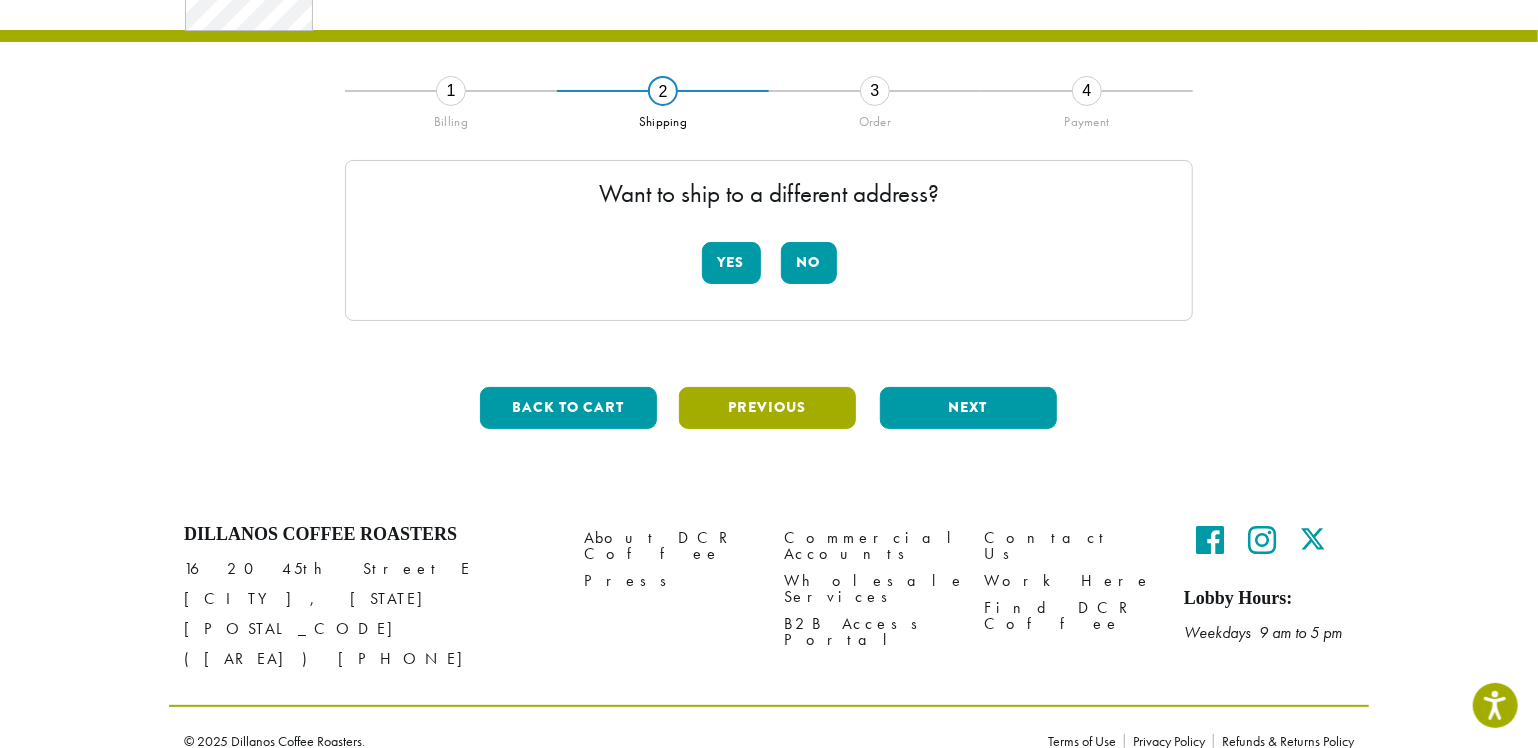 click on "Previous" at bounding box center (767, 408) 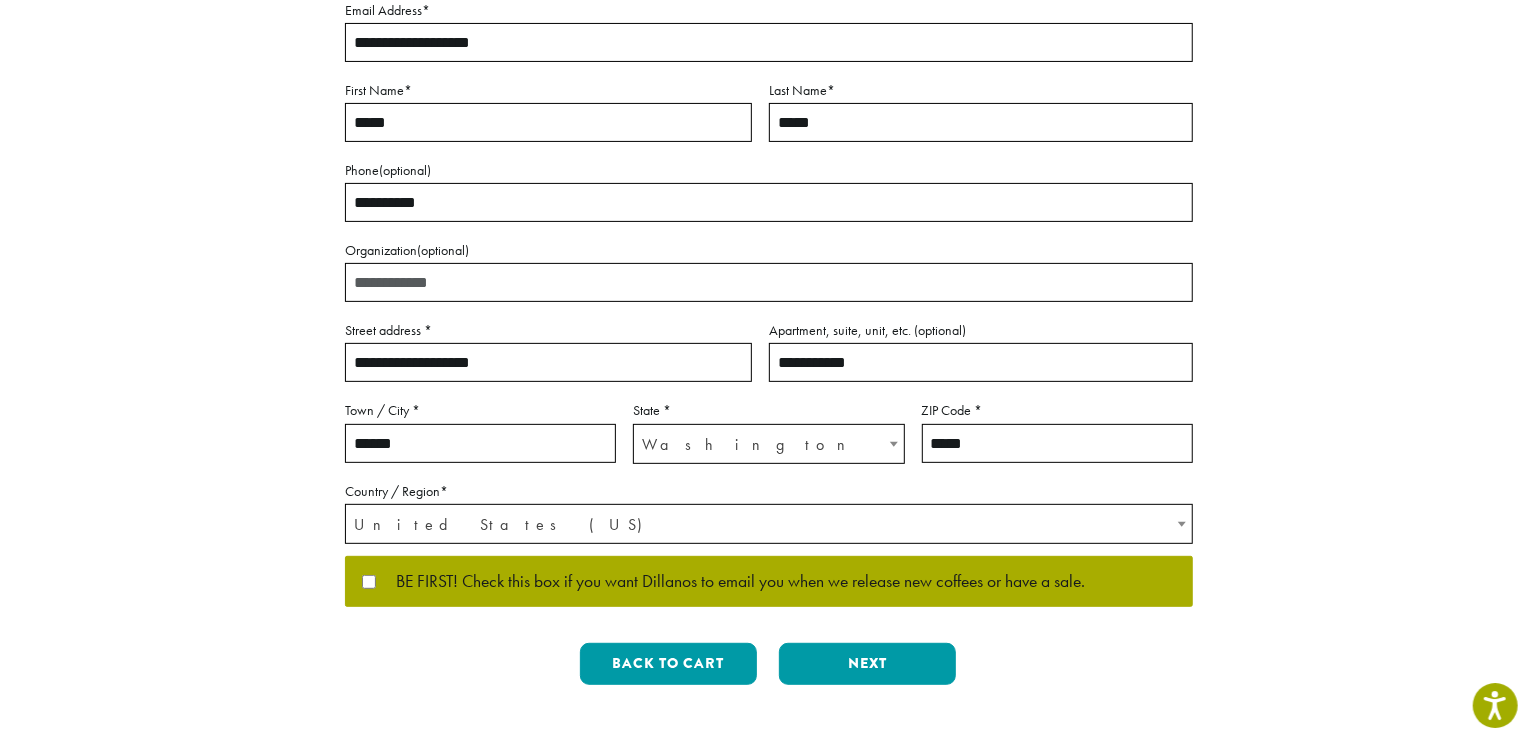 scroll, scrollTop: 305, scrollLeft: 0, axis: vertical 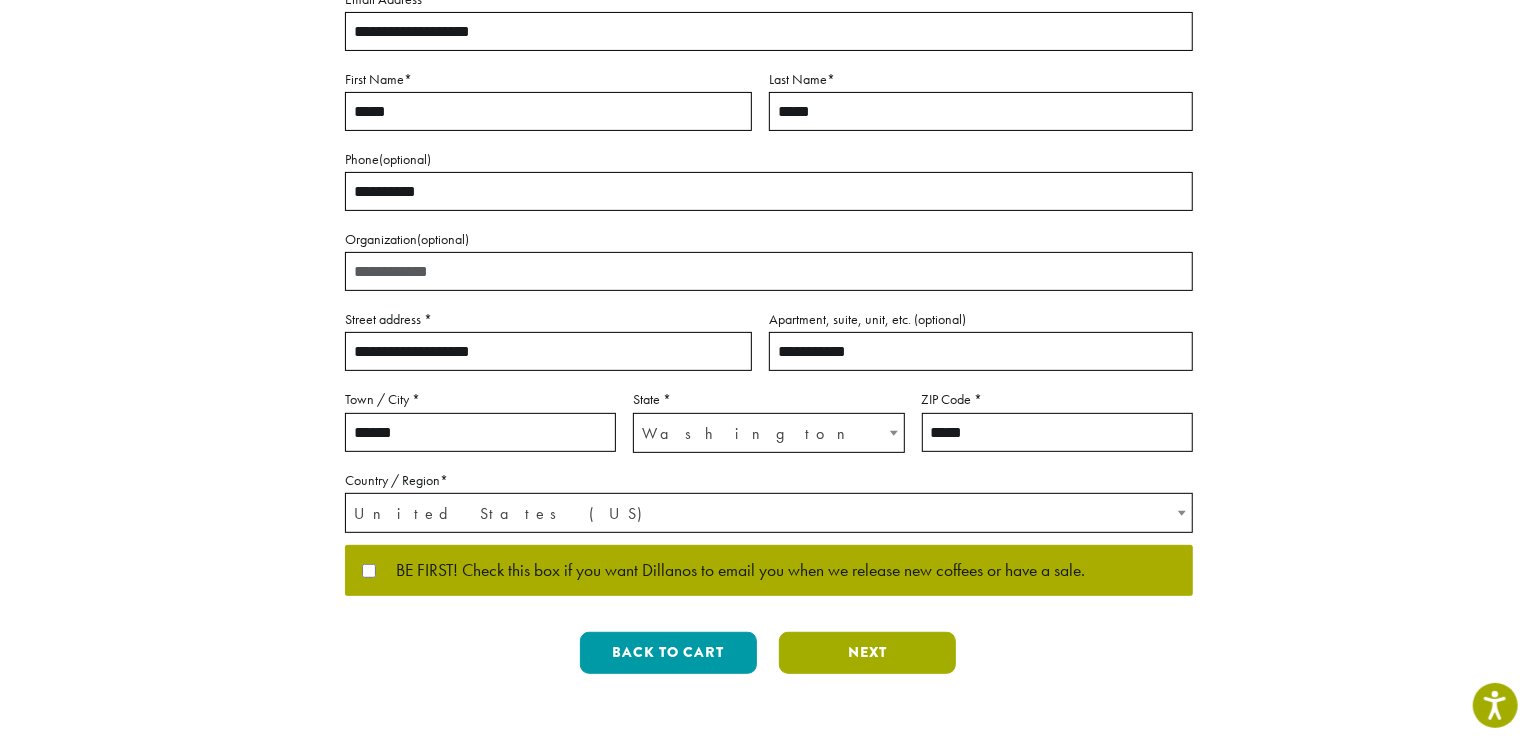 click on "Next" at bounding box center [867, 653] 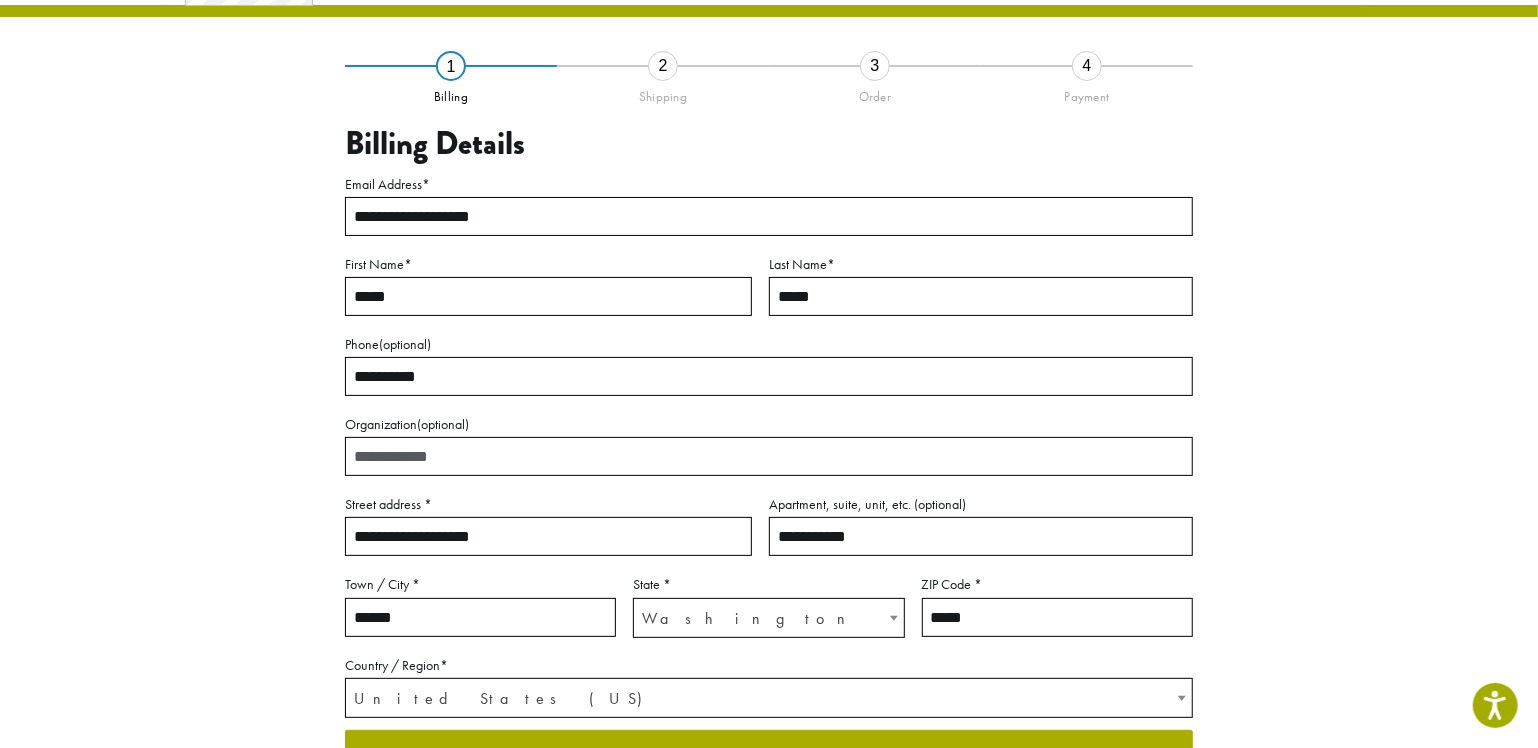 scroll, scrollTop: 95, scrollLeft: 0, axis: vertical 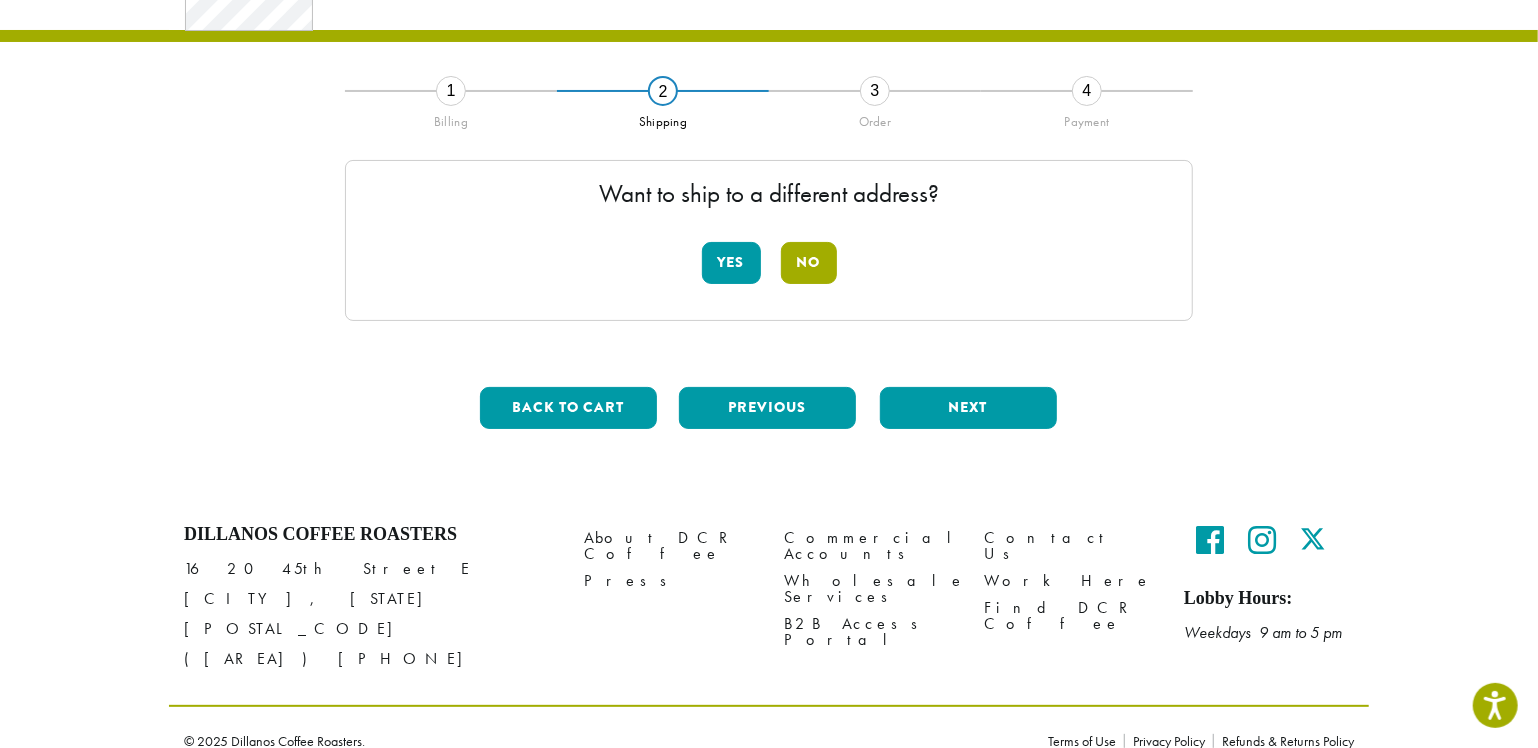 click on "No" at bounding box center (809, 263) 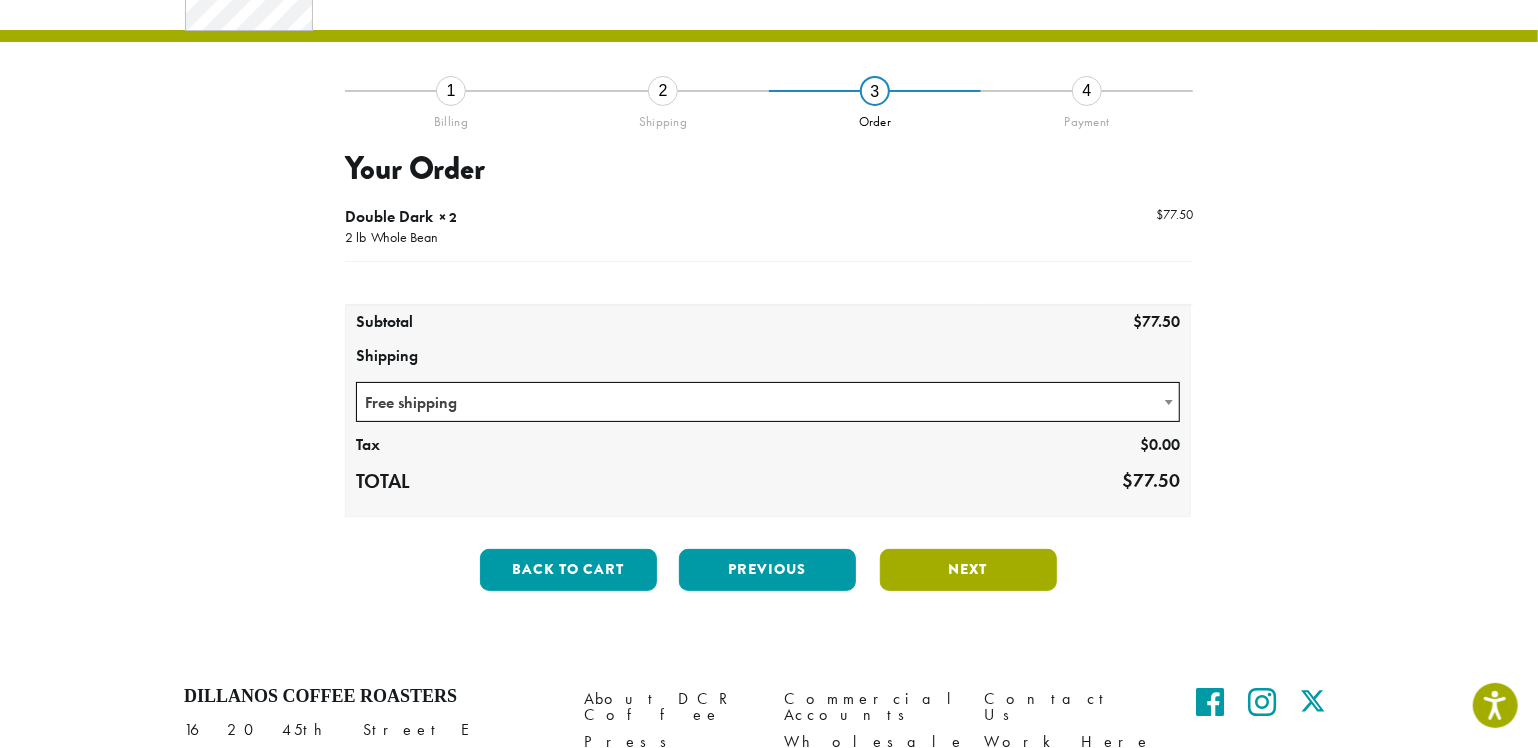 click on "Next" at bounding box center (968, 570) 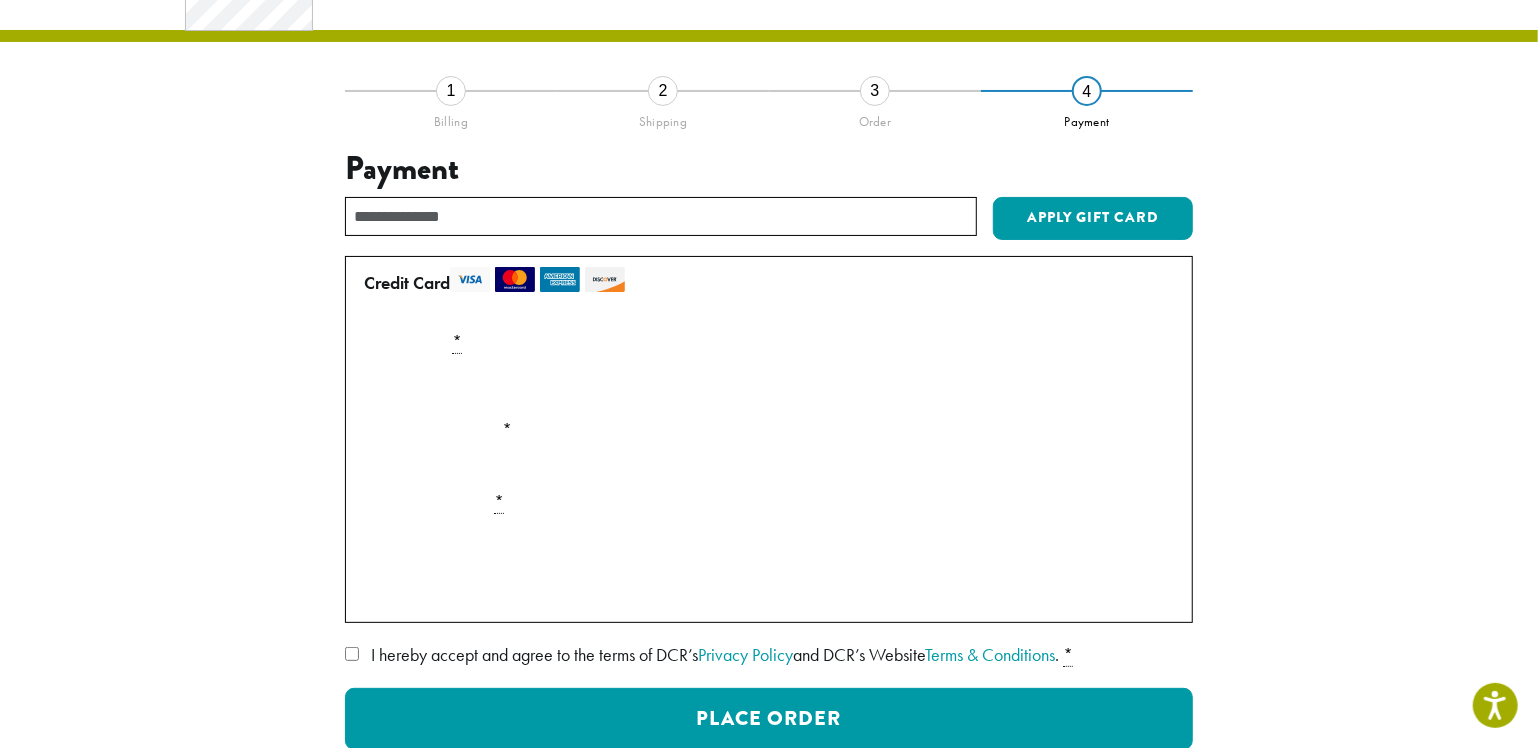 click on "I hereby accept and agree to the terms of DCR’s  Privacy Policy  and DCR’s Website  Terms & Conditions .   *" at bounding box center (769, 655) 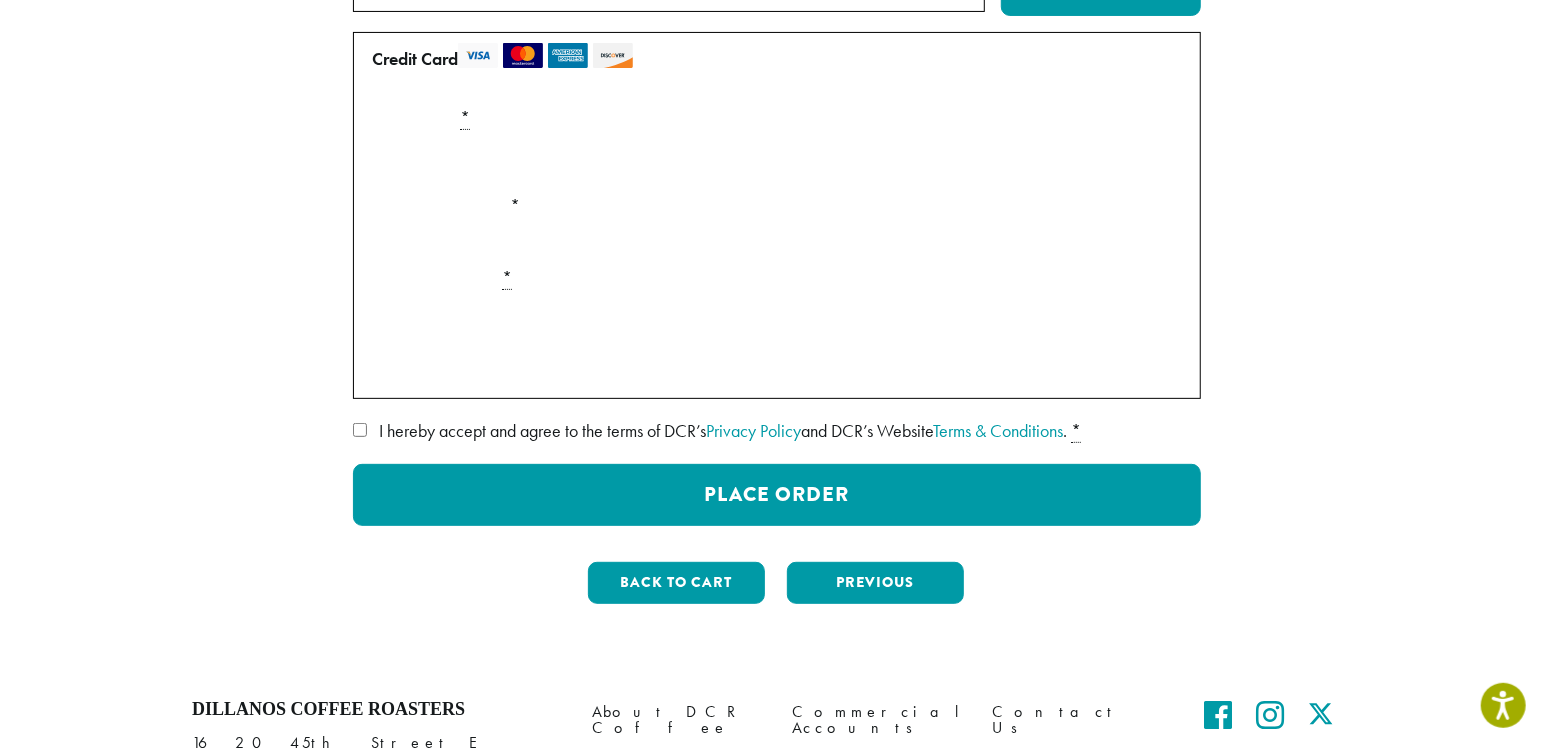 scroll, scrollTop: 445, scrollLeft: 0, axis: vertical 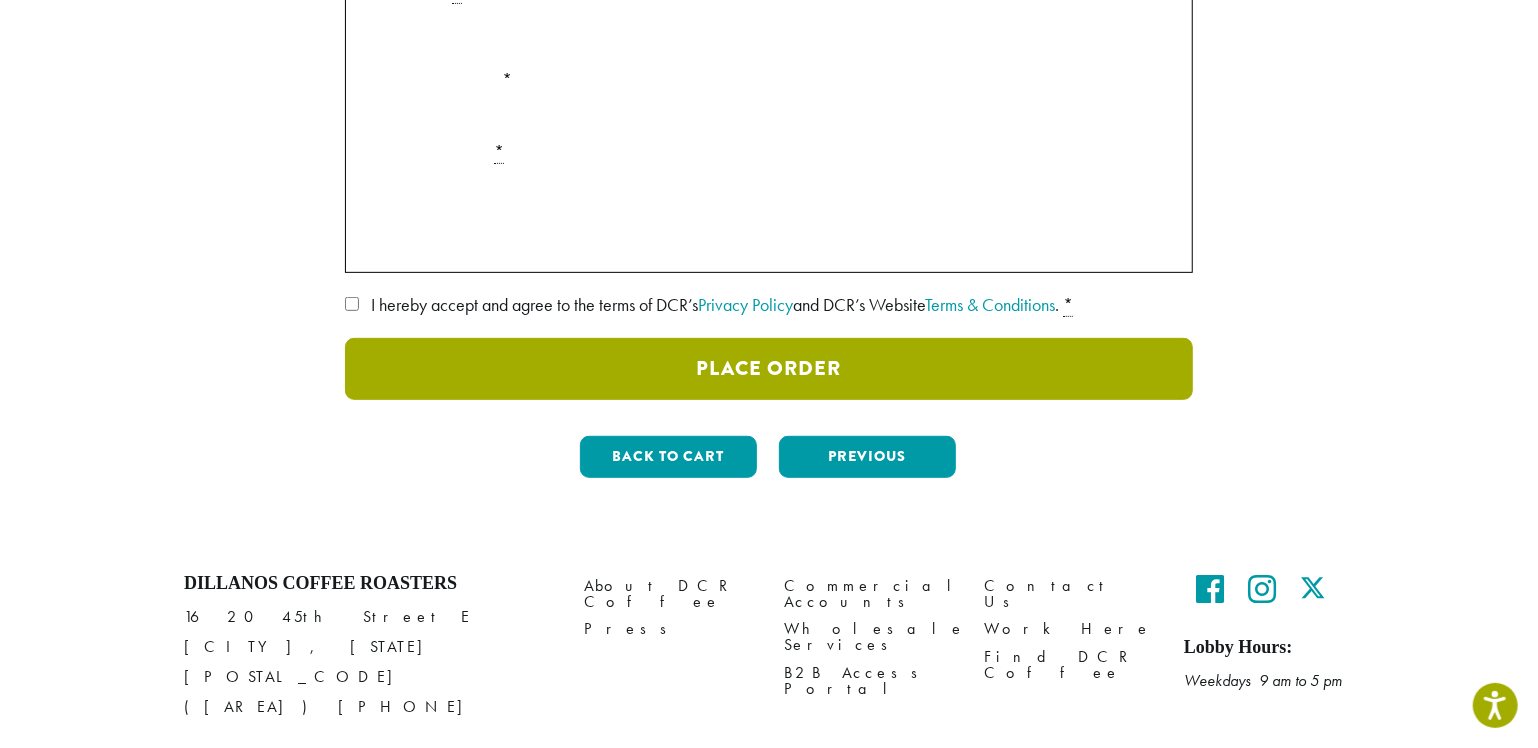 click on "Place Order" at bounding box center (769, 369) 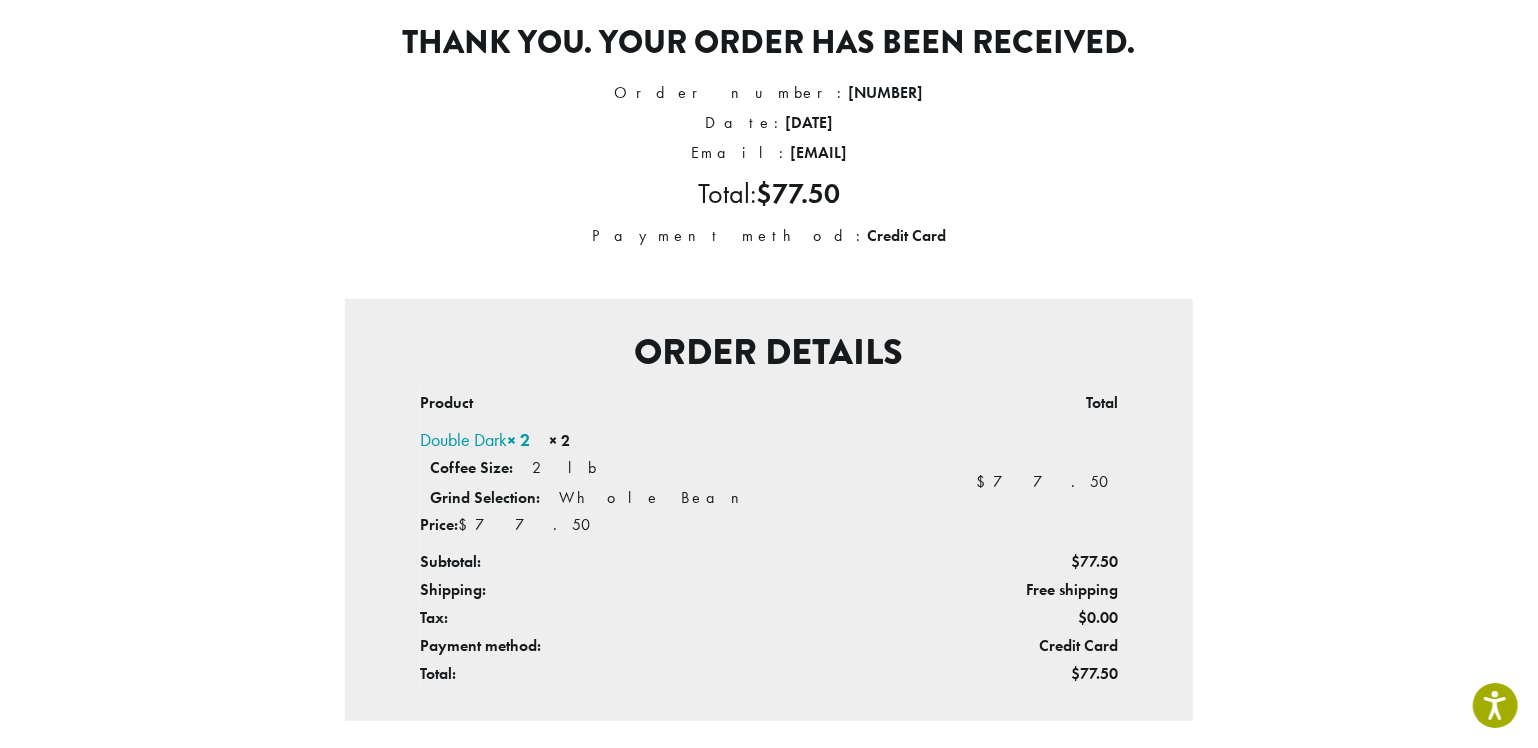 scroll, scrollTop: 210, scrollLeft: 0, axis: vertical 